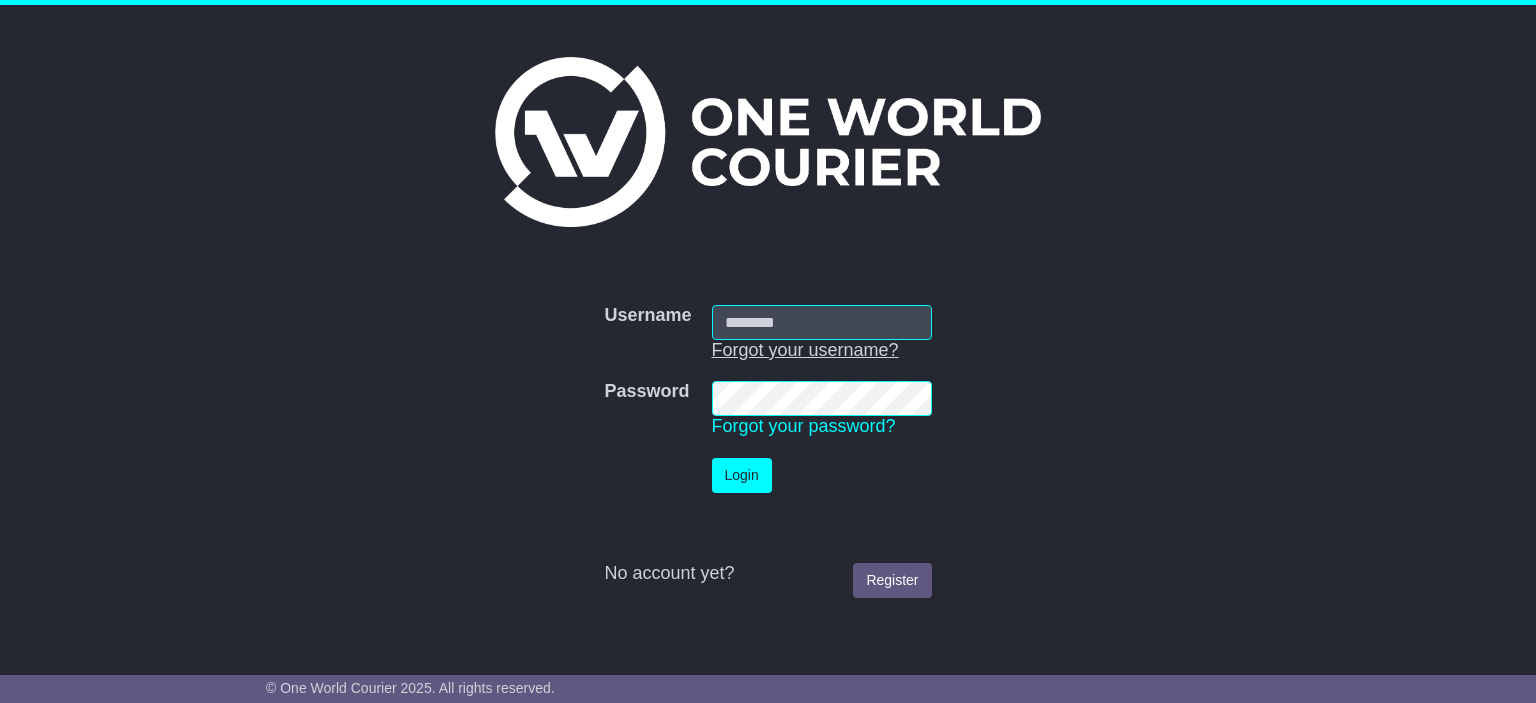 scroll, scrollTop: 0, scrollLeft: 0, axis: both 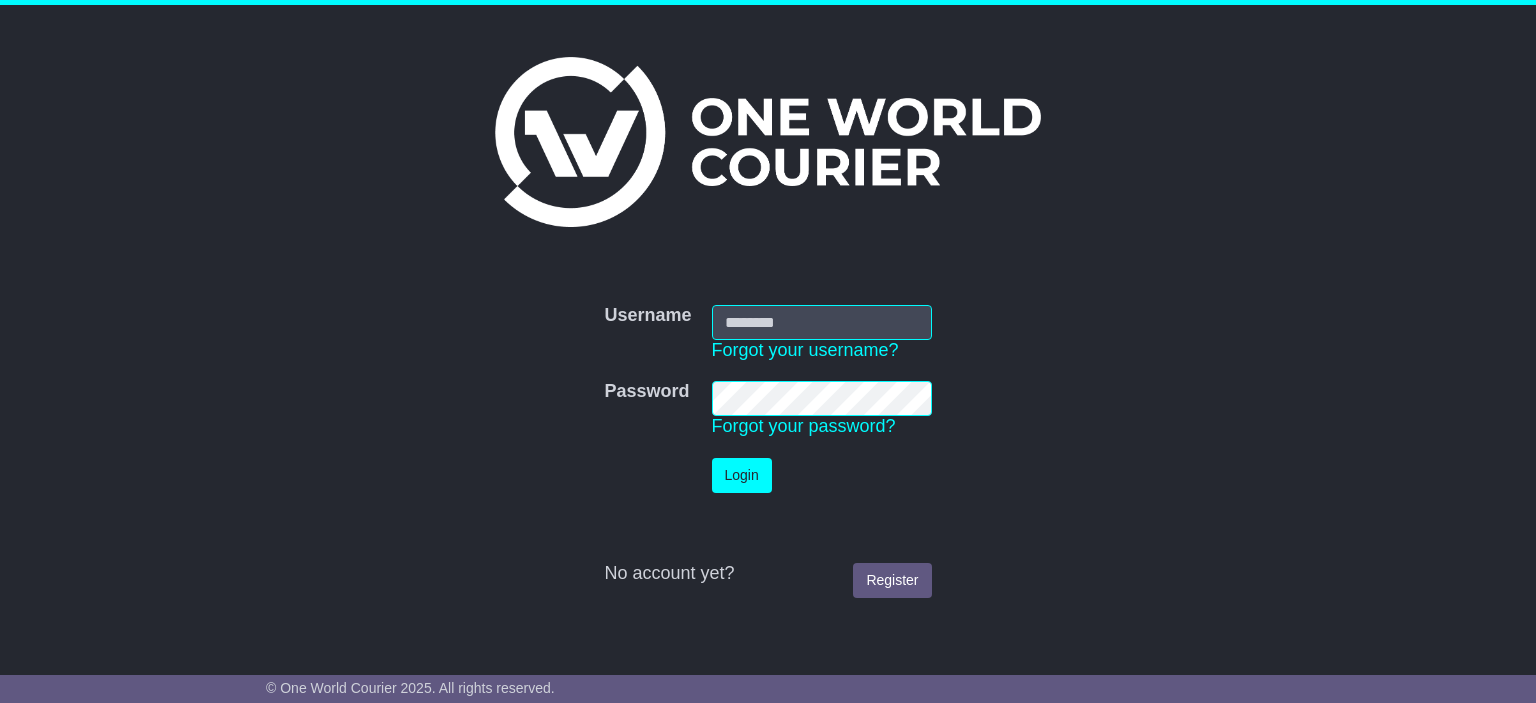 type on "**********" 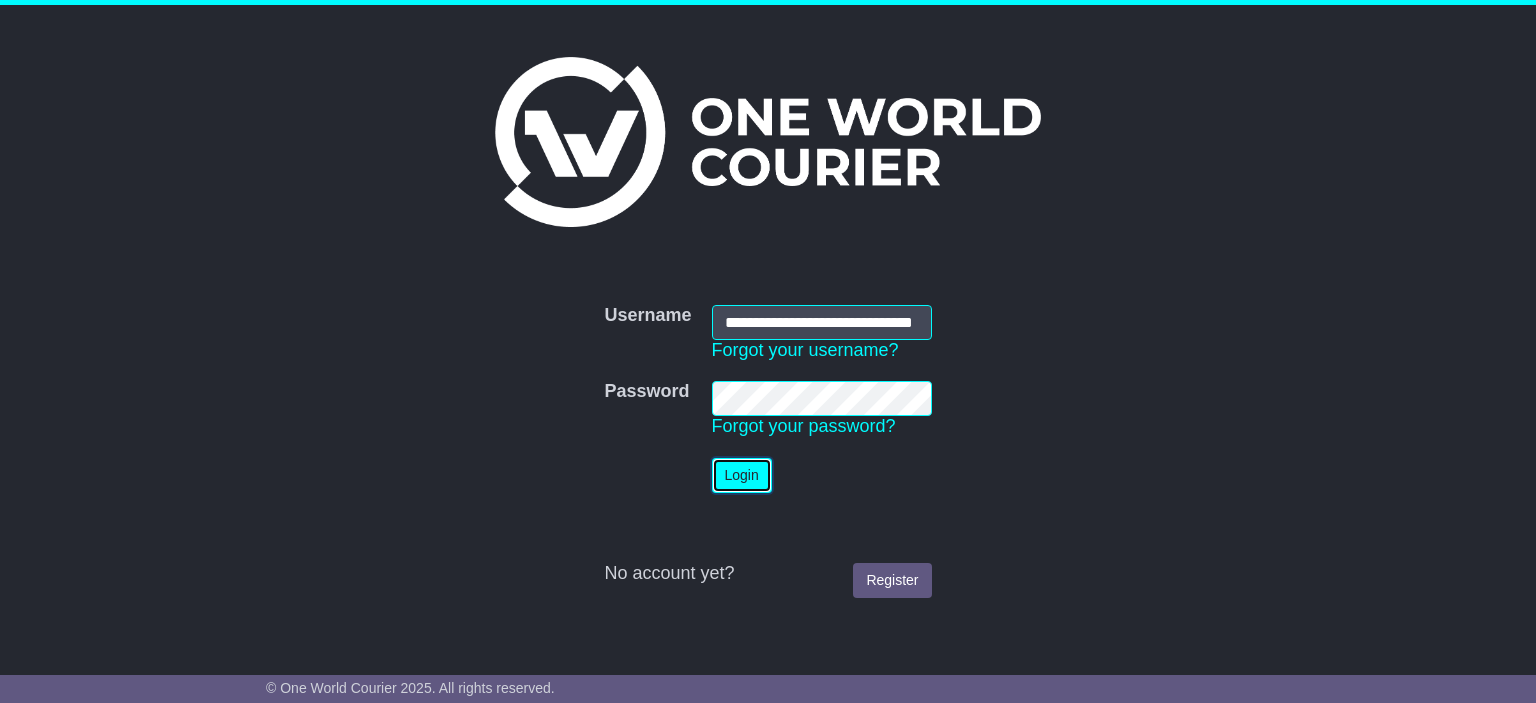 click on "Login" at bounding box center (742, 475) 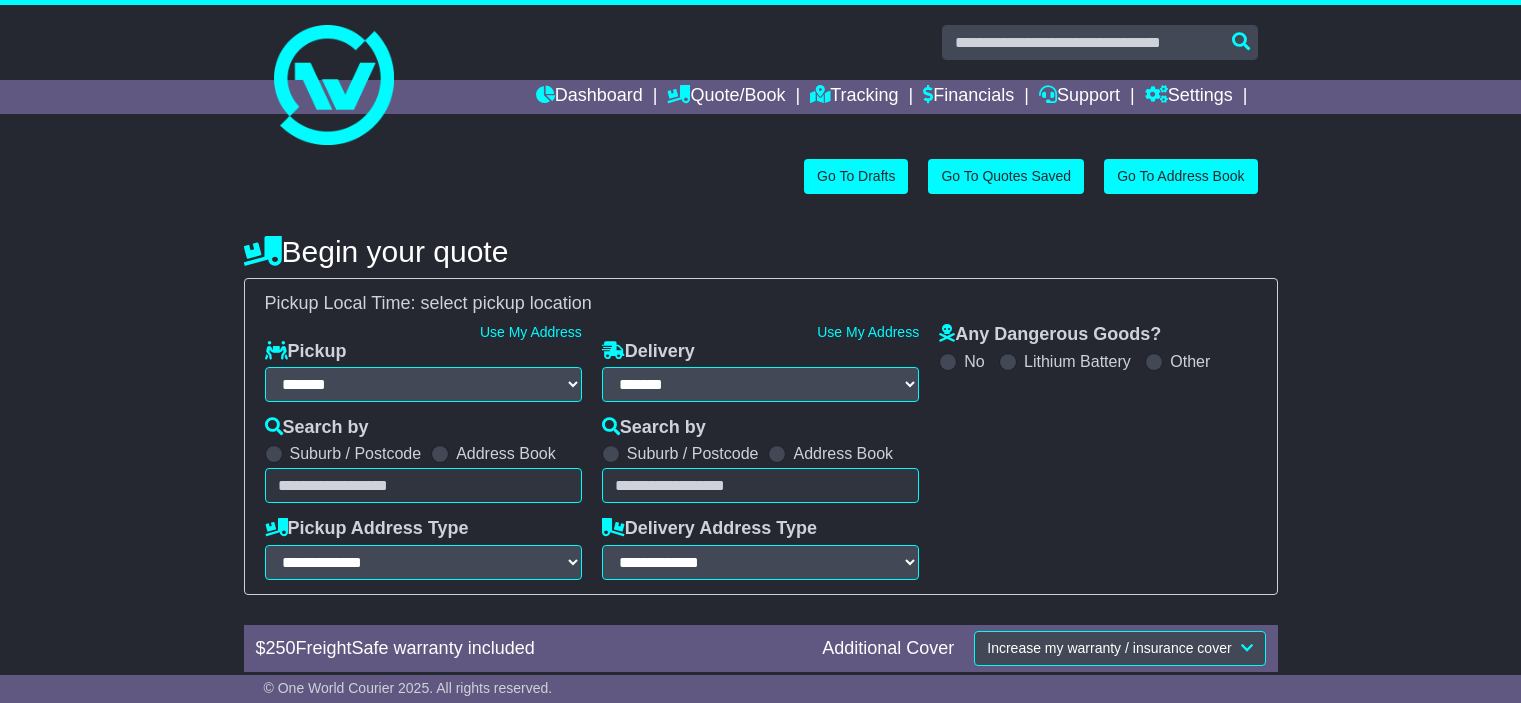 select on "**" 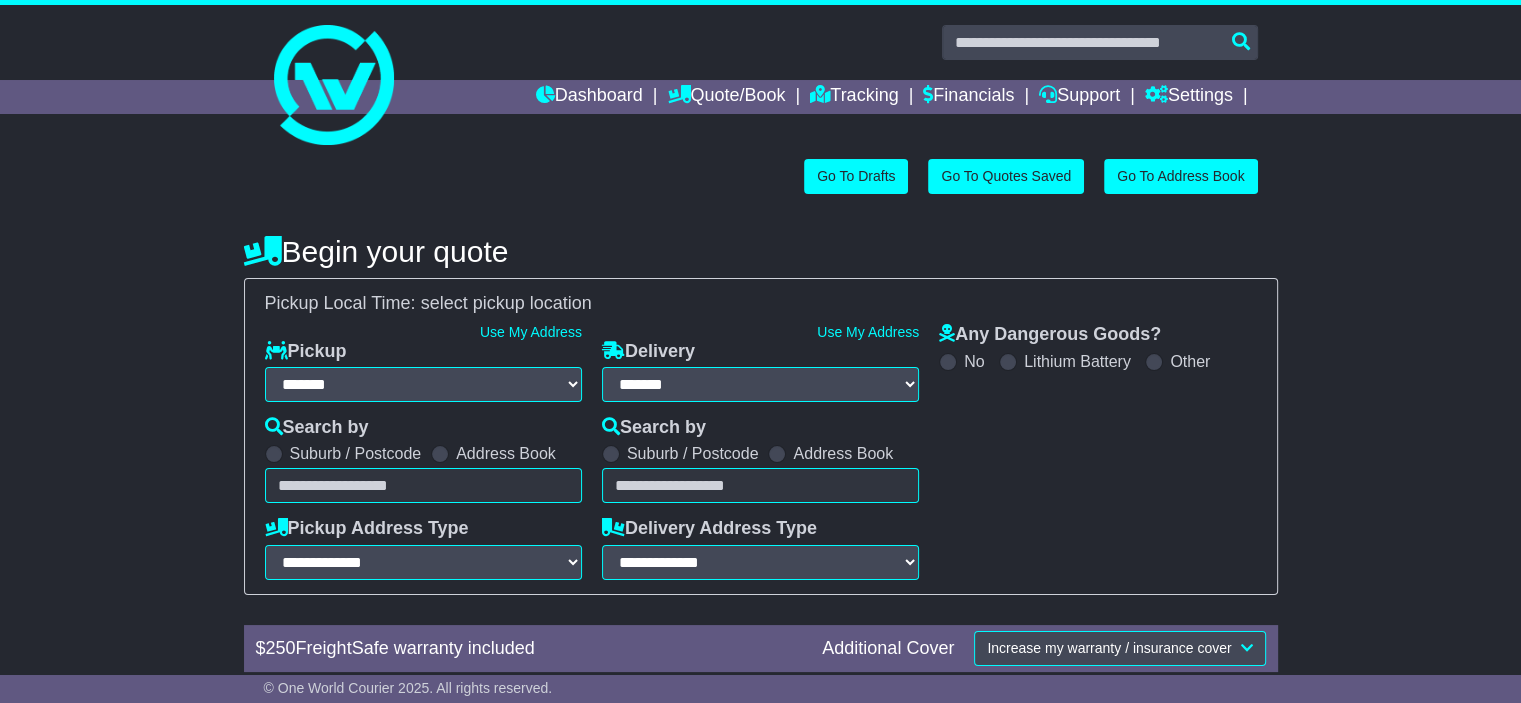 scroll, scrollTop: 0, scrollLeft: 0, axis: both 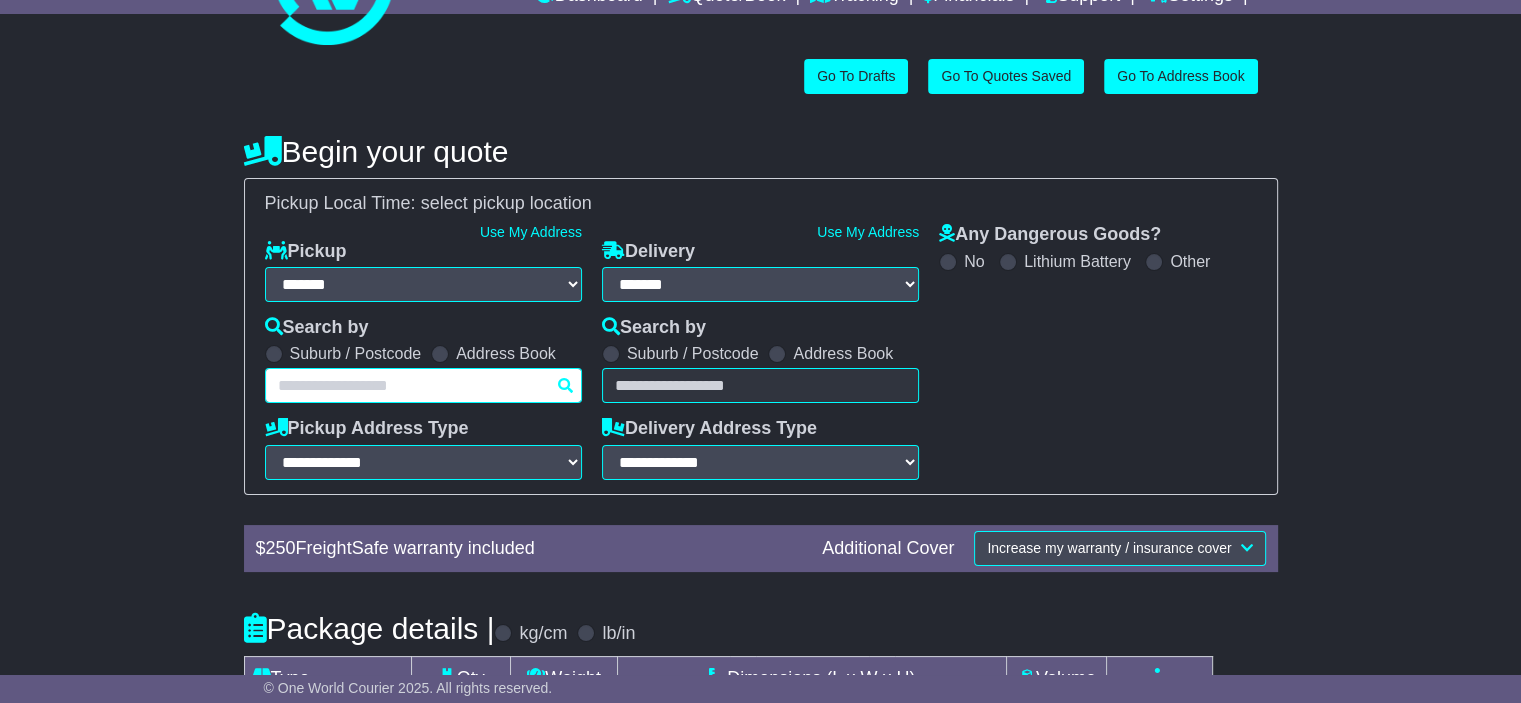 click at bounding box center (423, 385) 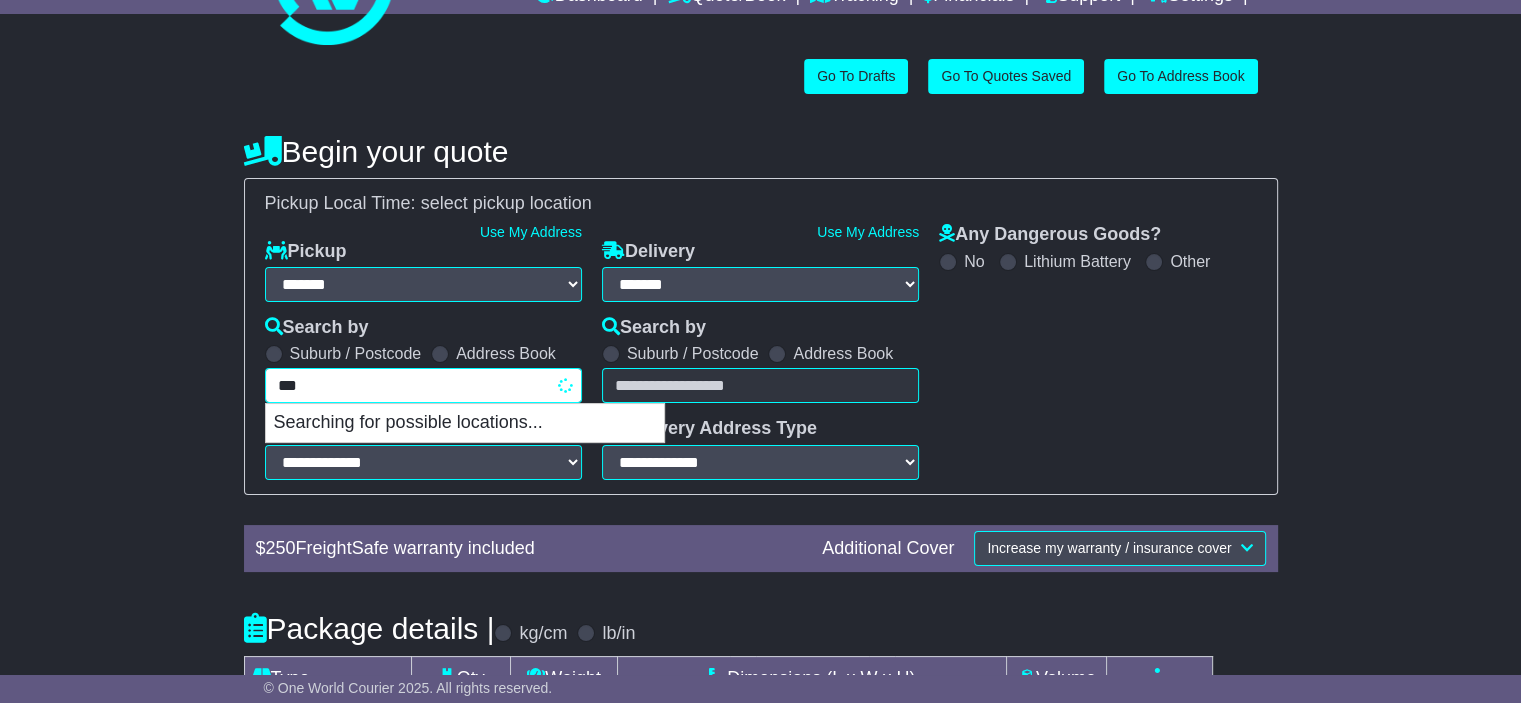 type on "****" 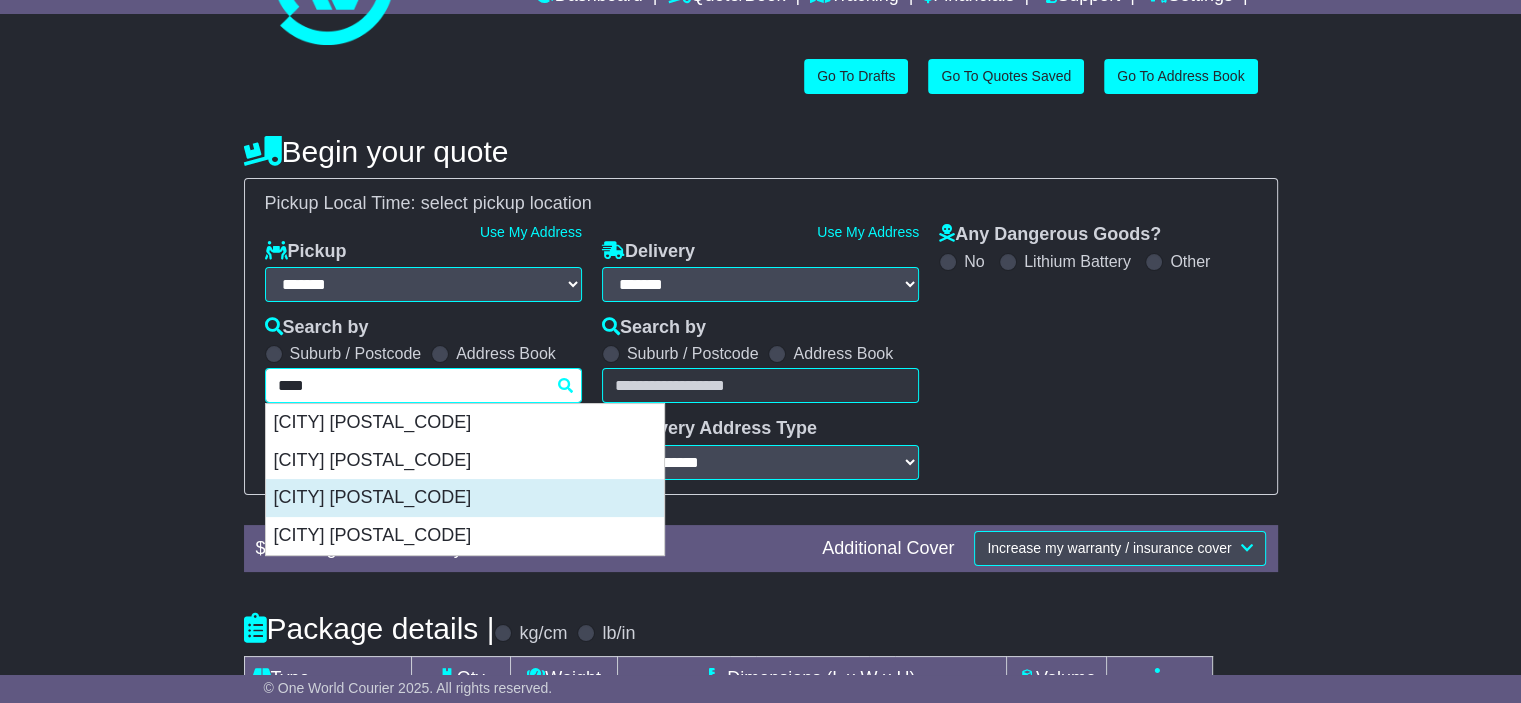 click on "MANUKA 2603" at bounding box center [465, 498] 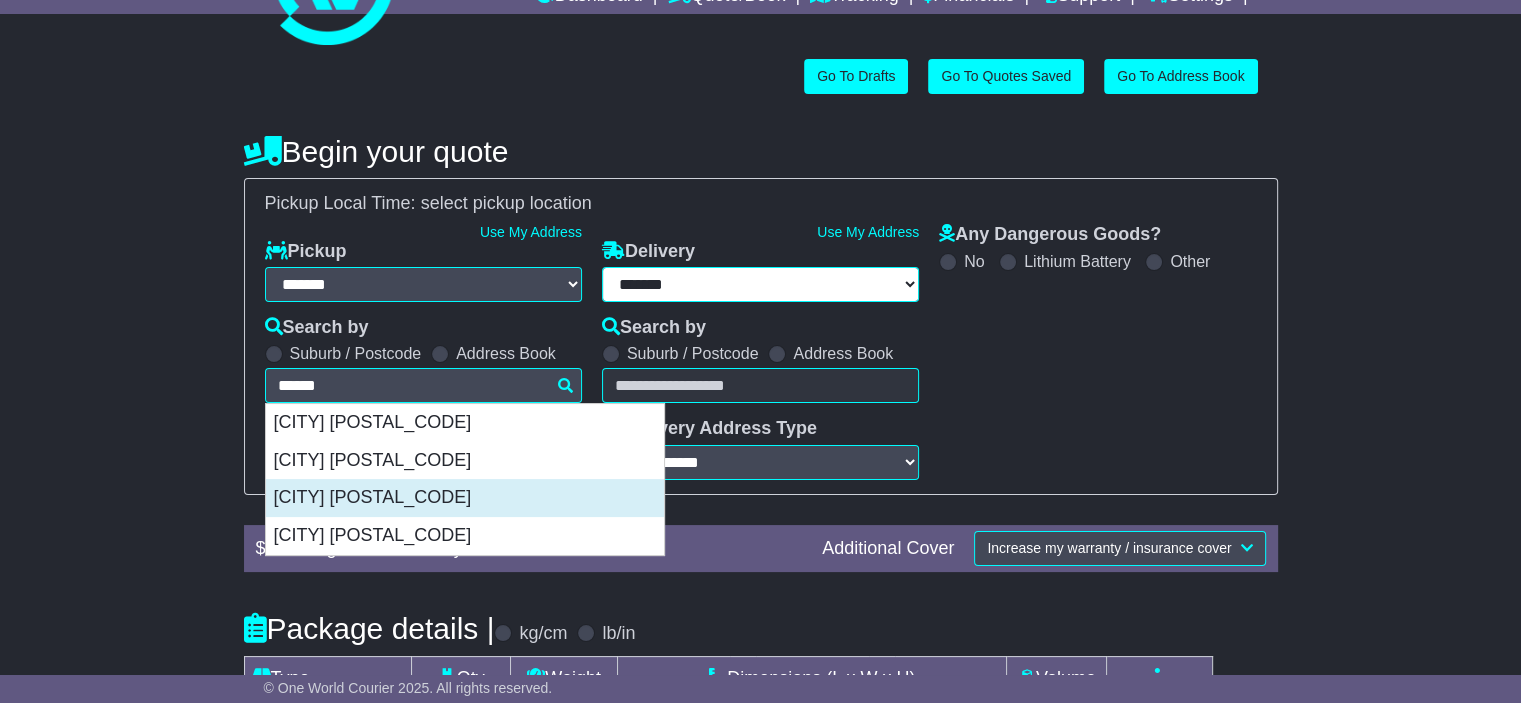 type on "**********" 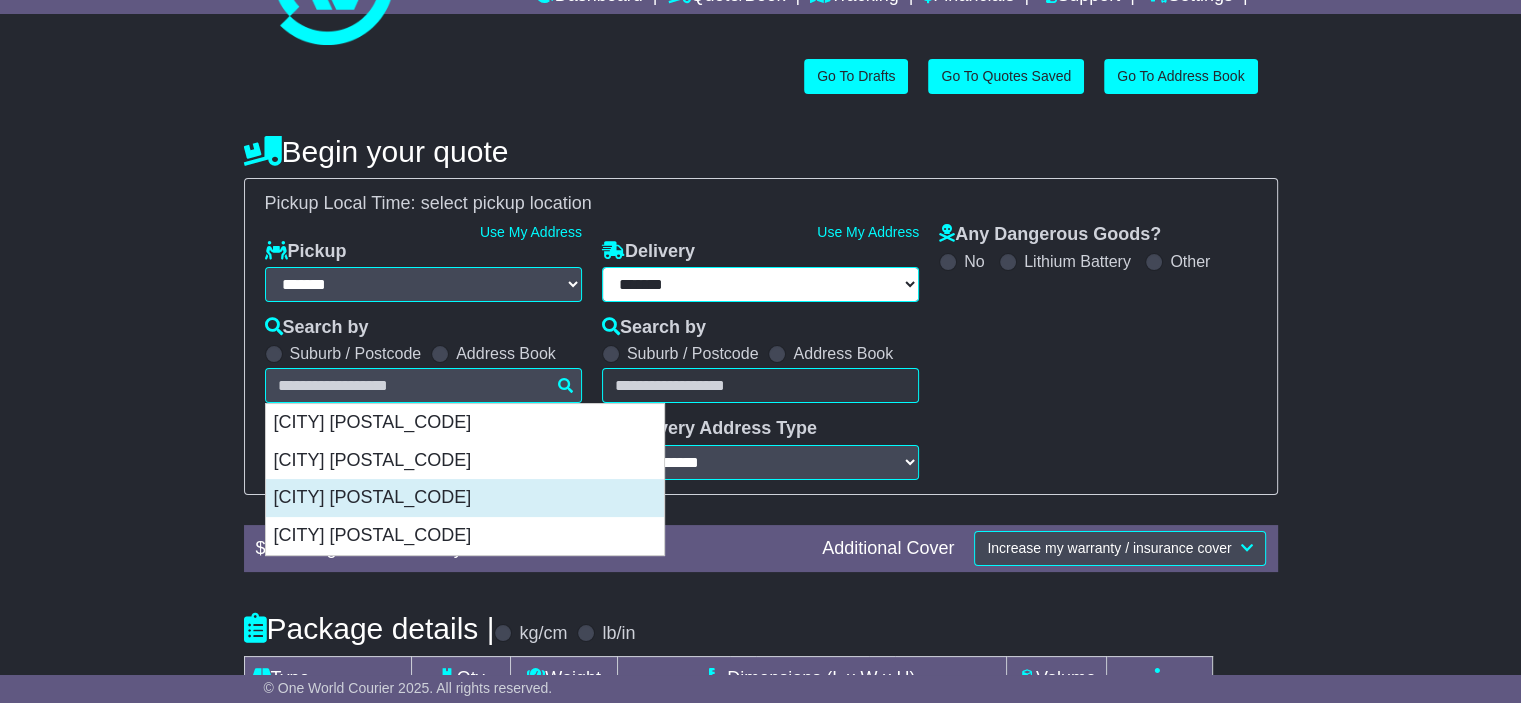 type on "**********" 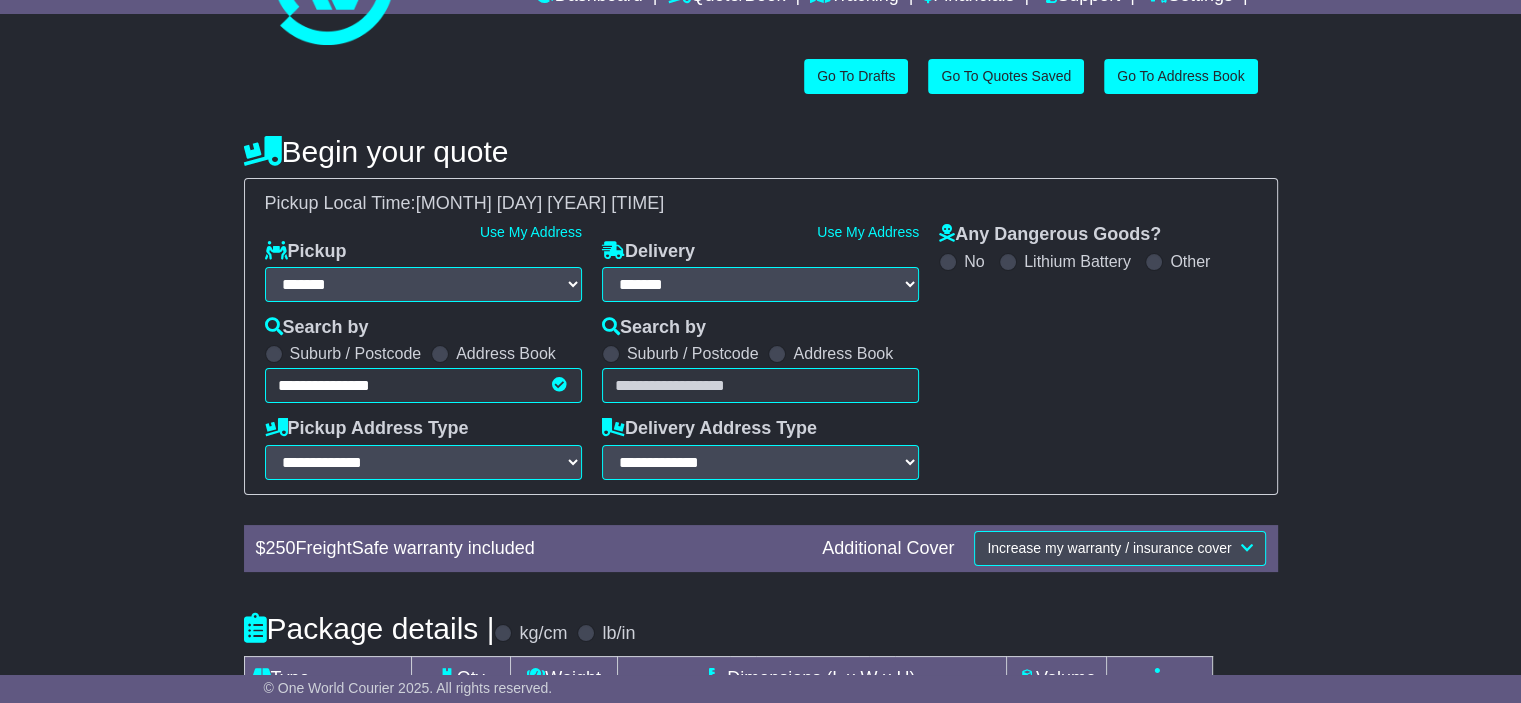 click on "Any Dangerous Goods?
No
Lithium Battery
Other" at bounding box center [1097, 352] 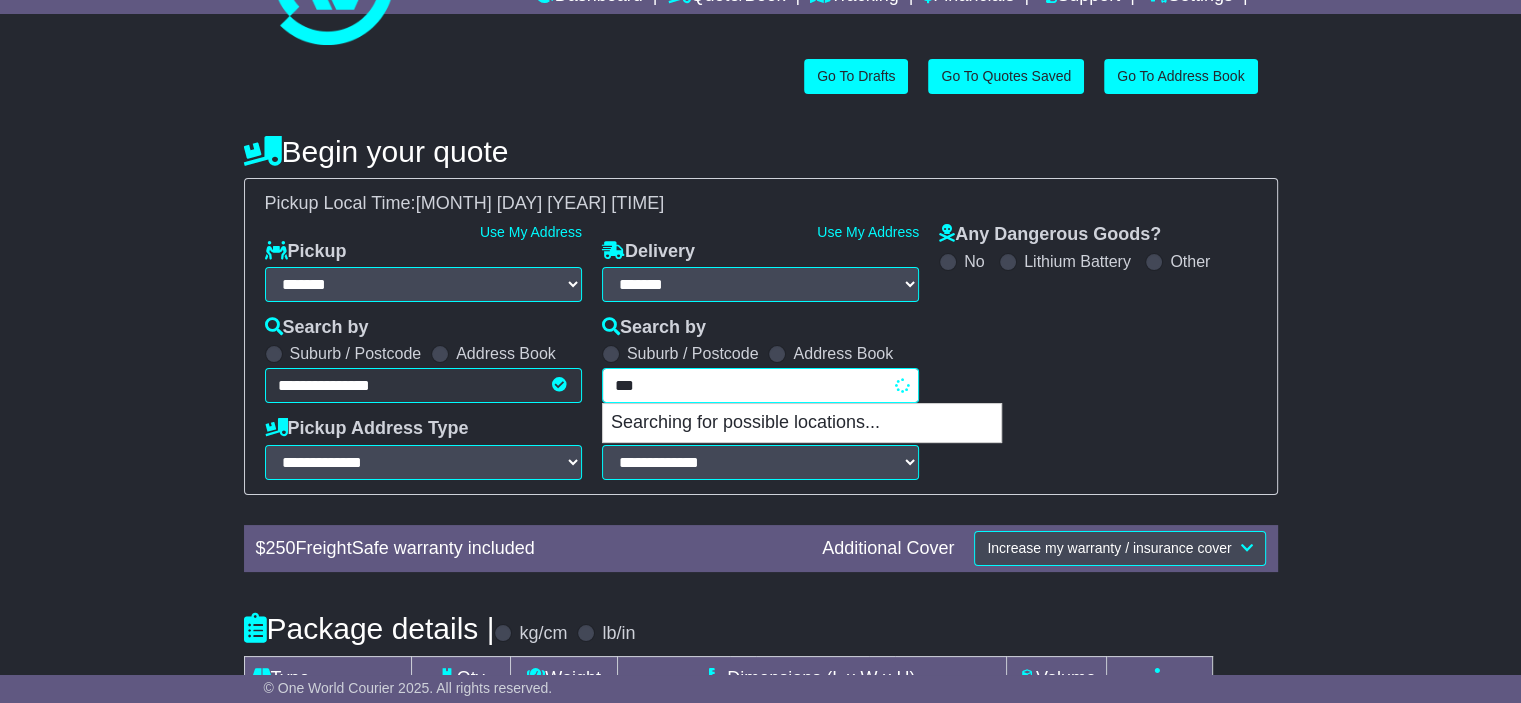 type on "****" 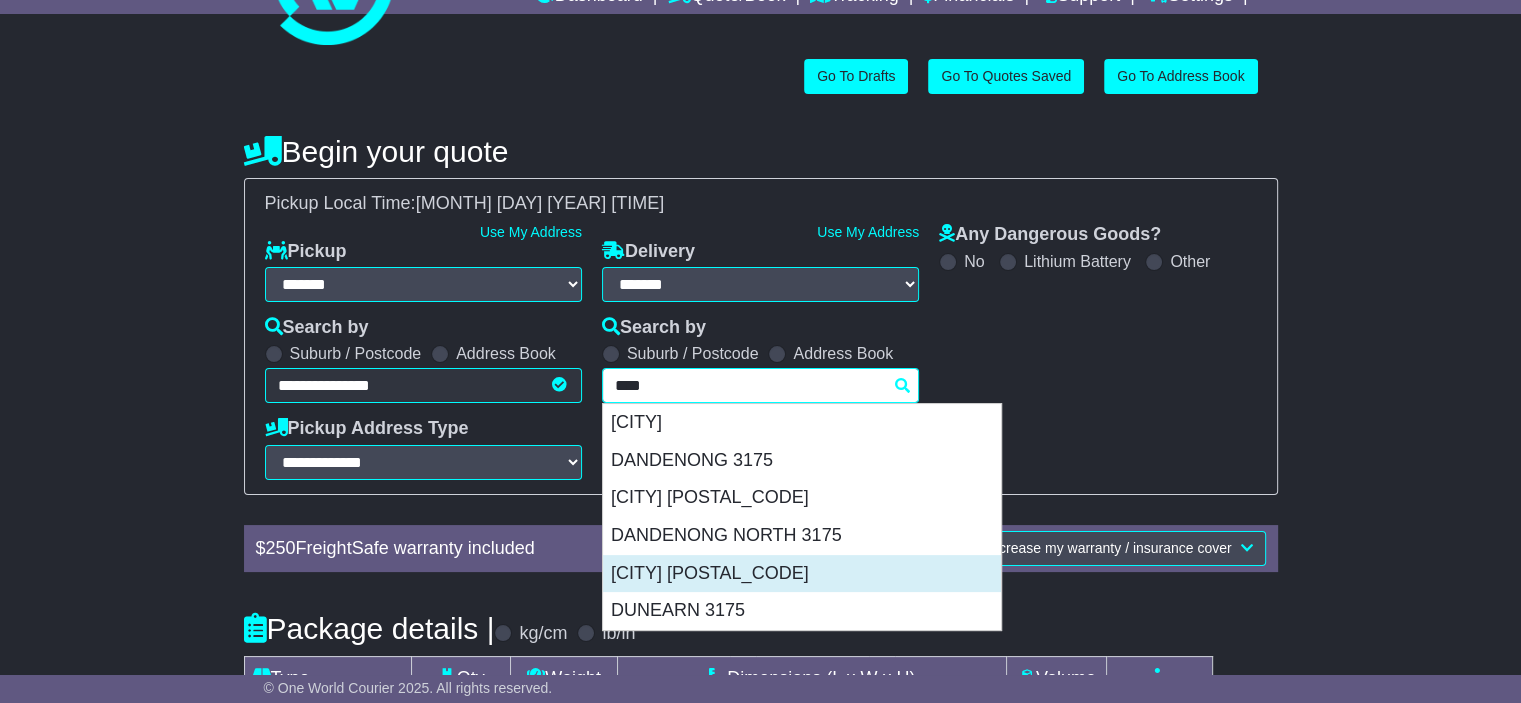 click on "DANDENONG SOUTH 3175" at bounding box center (802, 574) 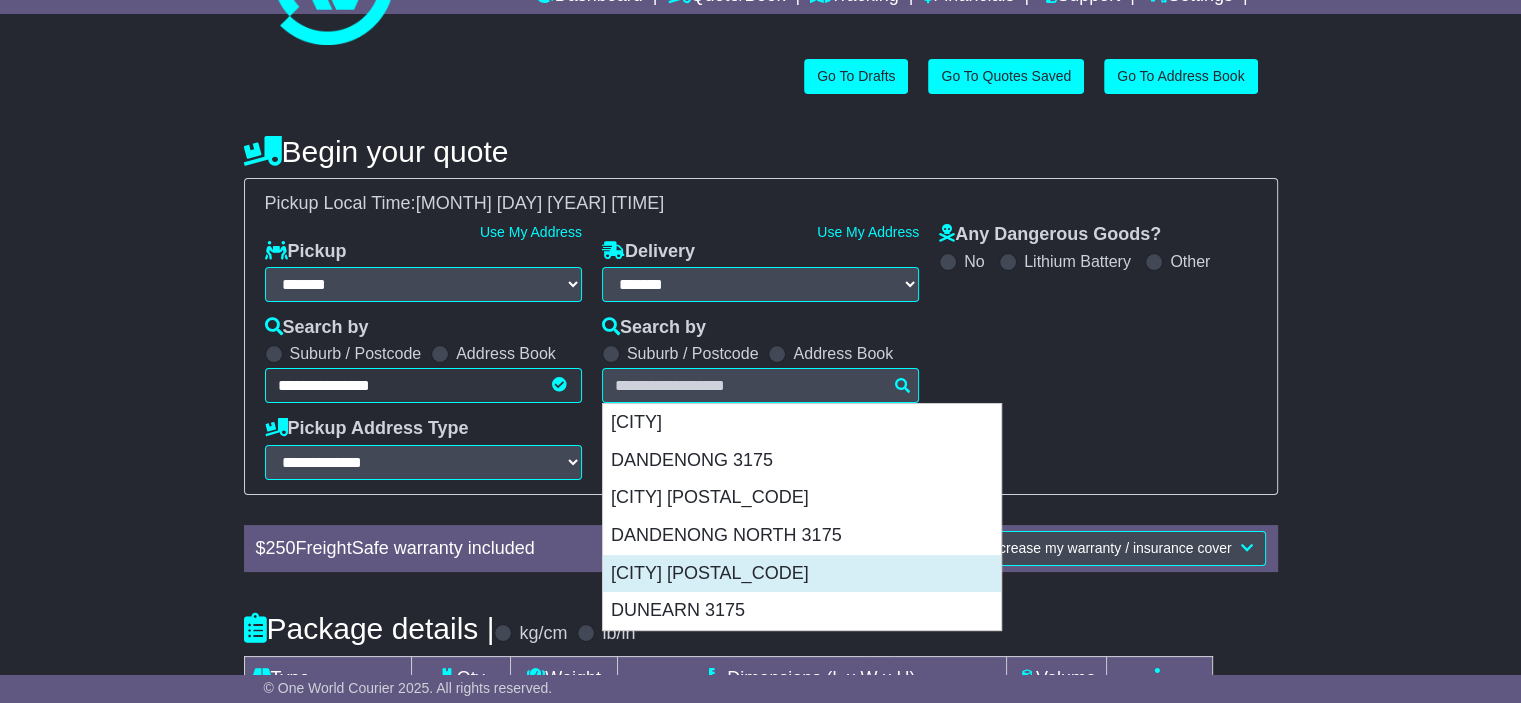 type on "**********" 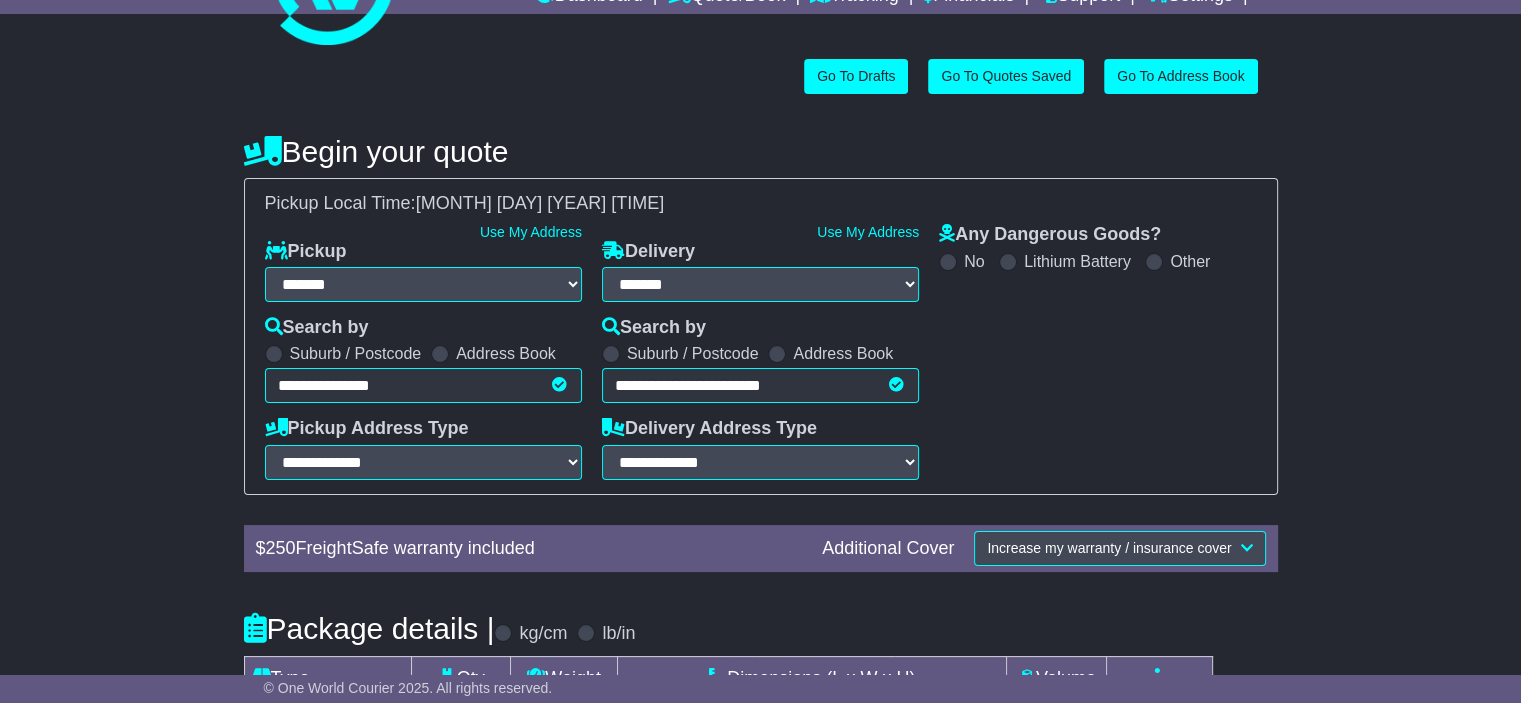 click on "**********" at bounding box center [761, 456] 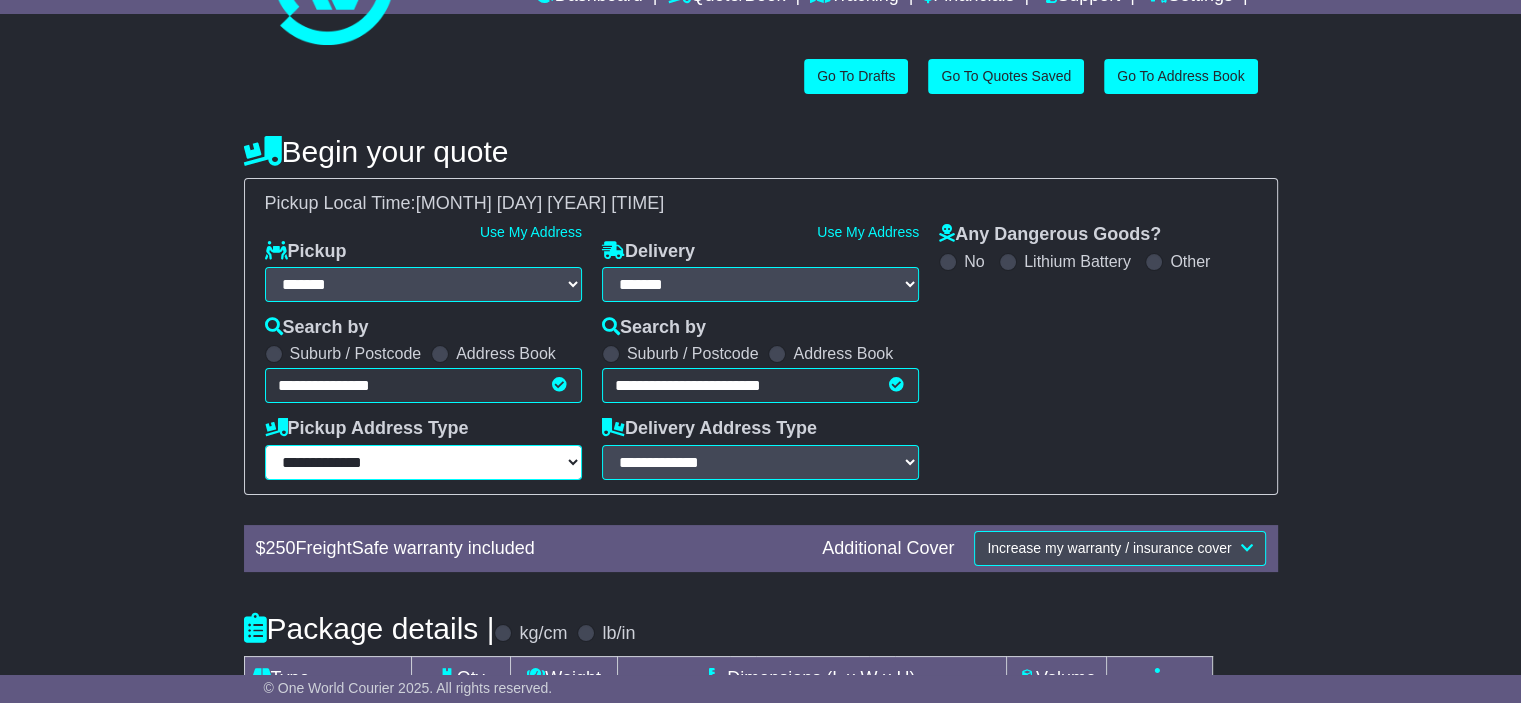 click on "**********" at bounding box center [423, 462] 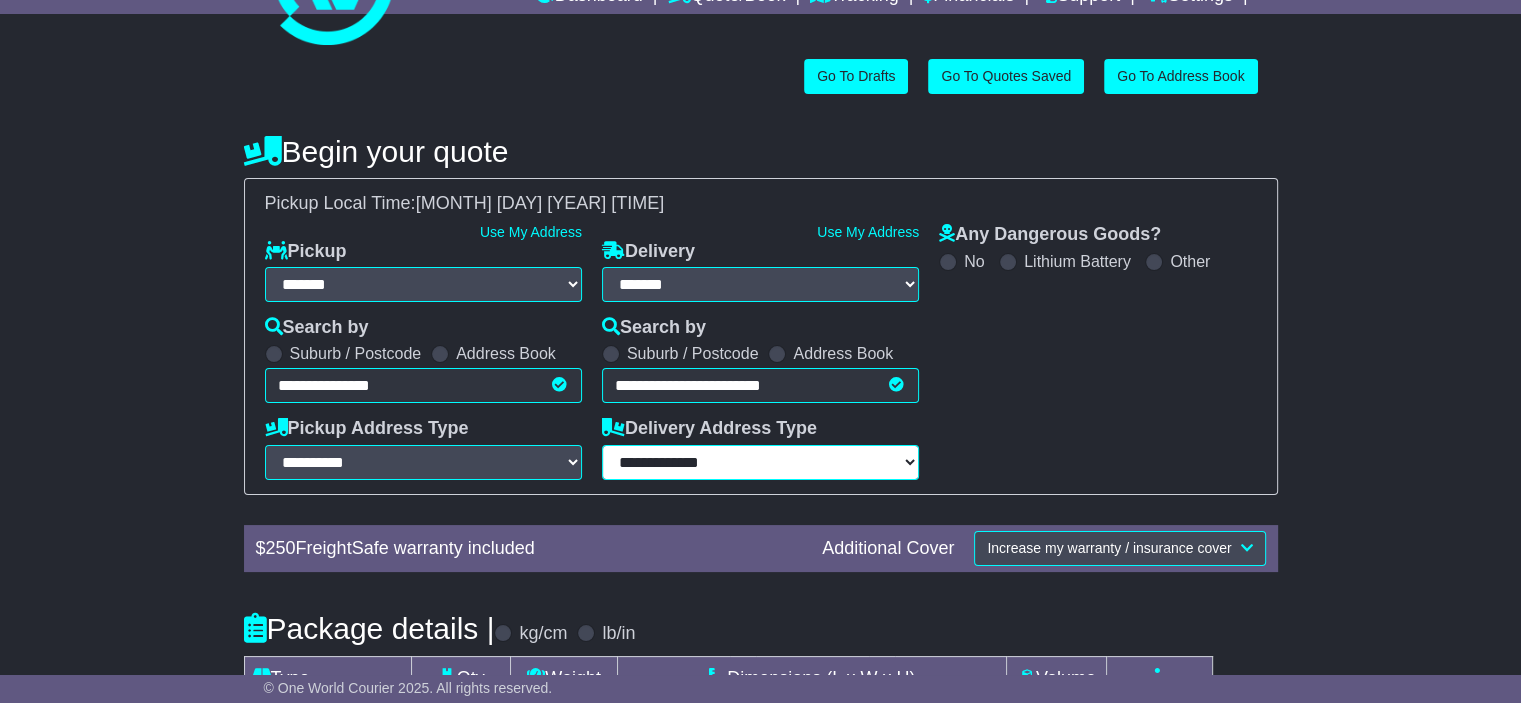 click on "**********" at bounding box center [760, 462] 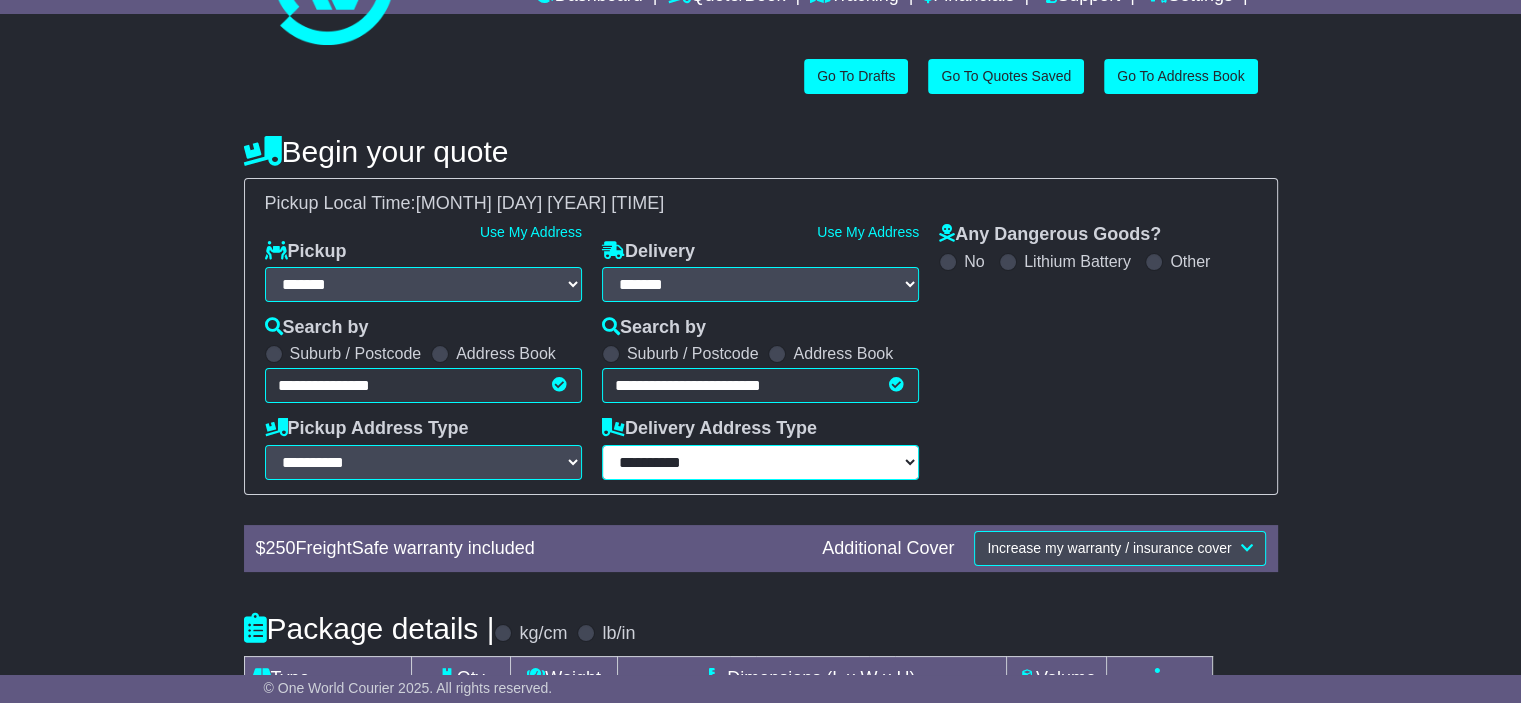 click on "**********" at bounding box center [760, 462] 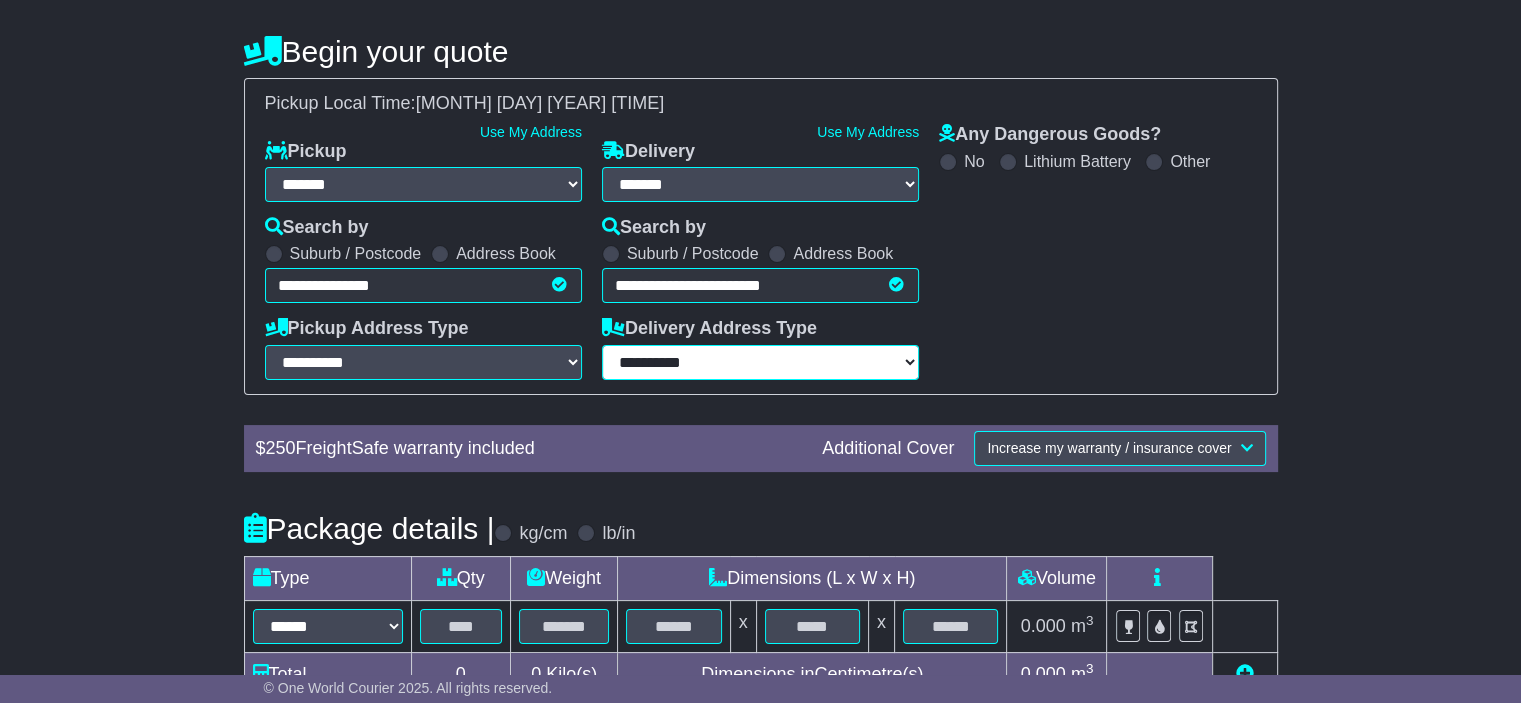 scroll, scrollTop: 307, scrollLeft: 0, axis: vertical 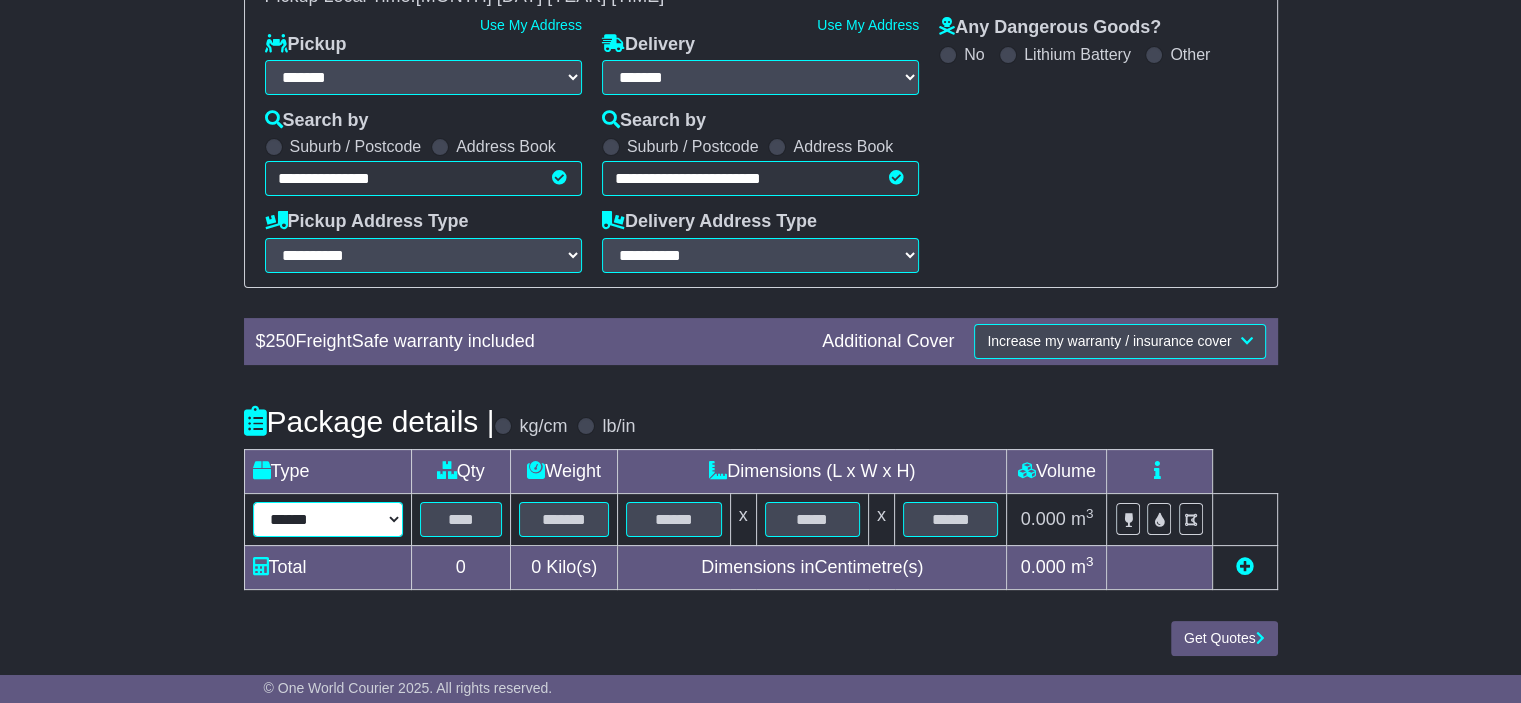click on "****** ****** *** ******** ***** **** **** ****** *** *******" at bounding box center [328, 519] 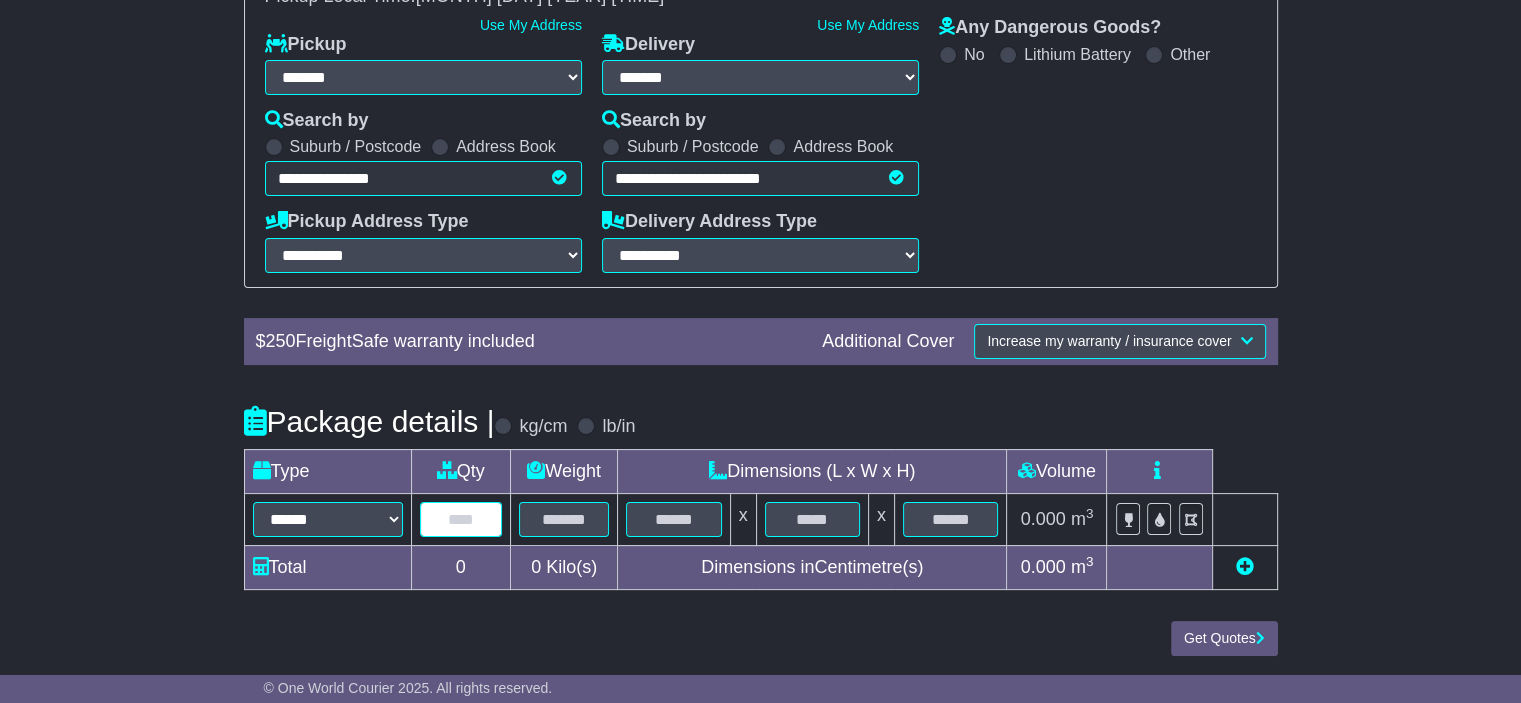 click at bounding box center (461, 519) 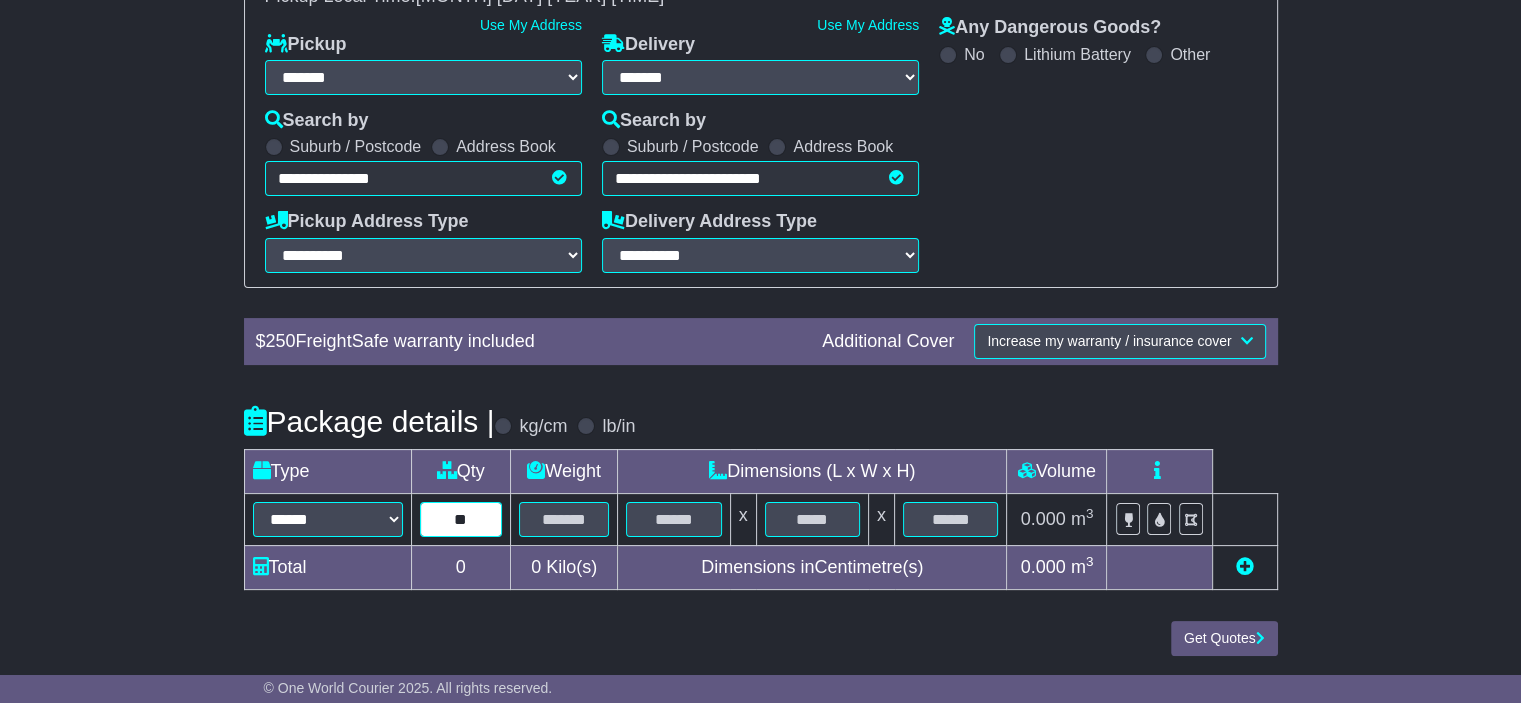 type on "**" 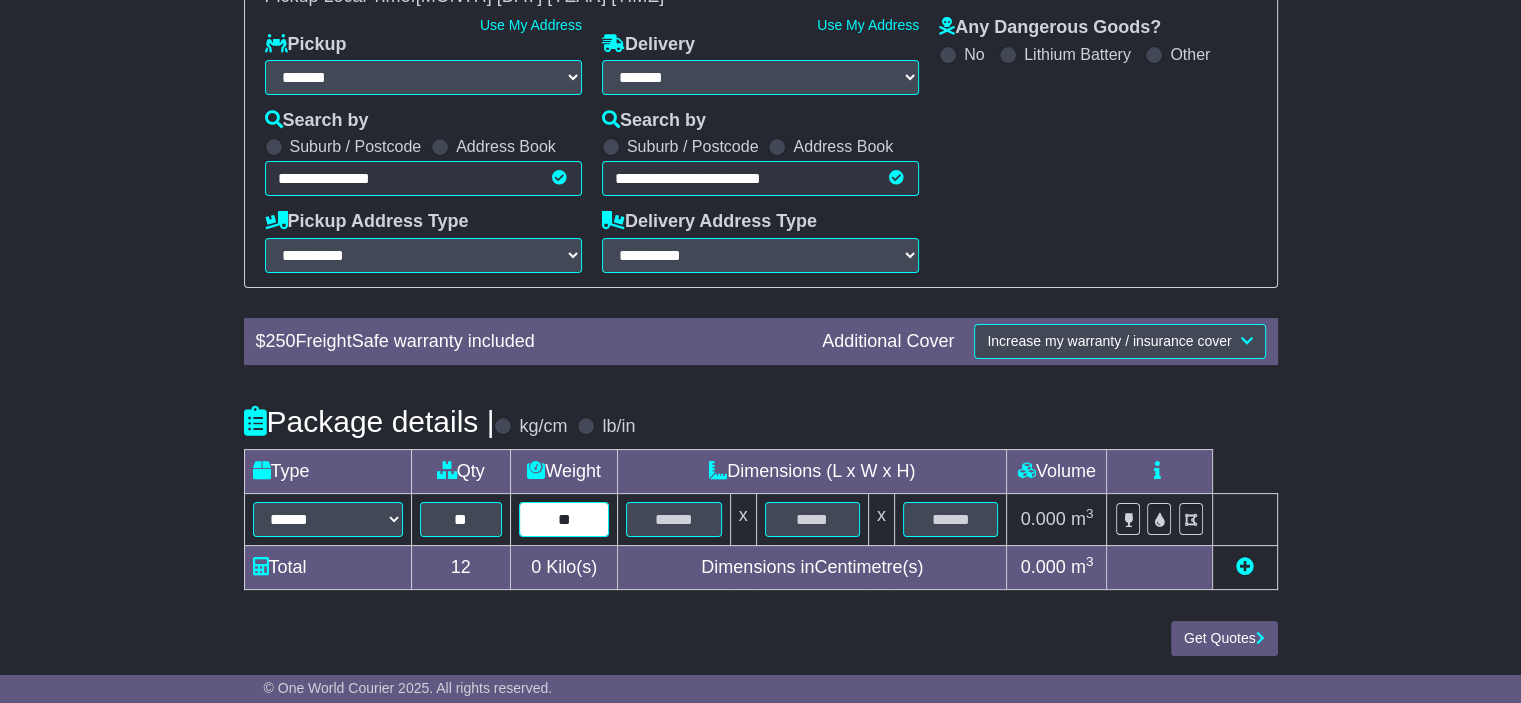 type on "**" 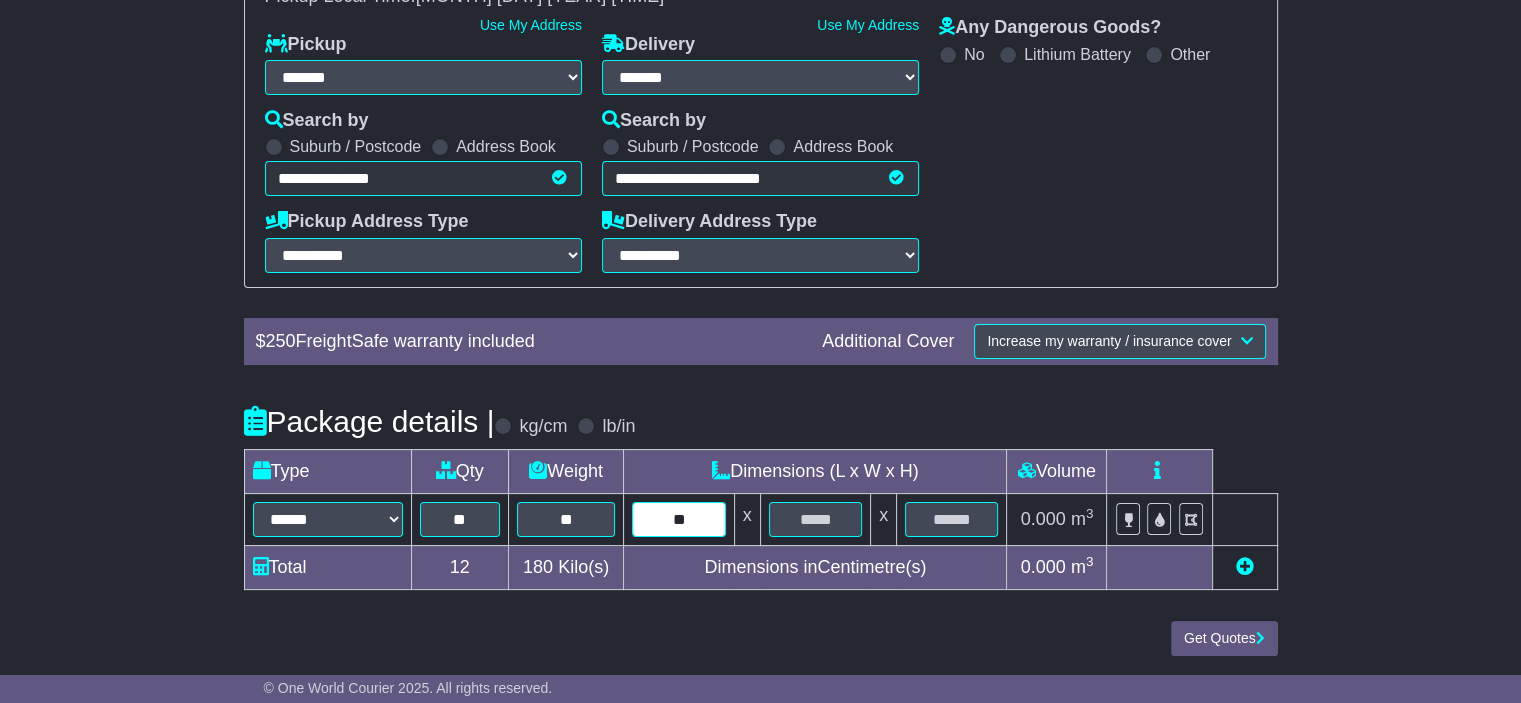 type on "**" 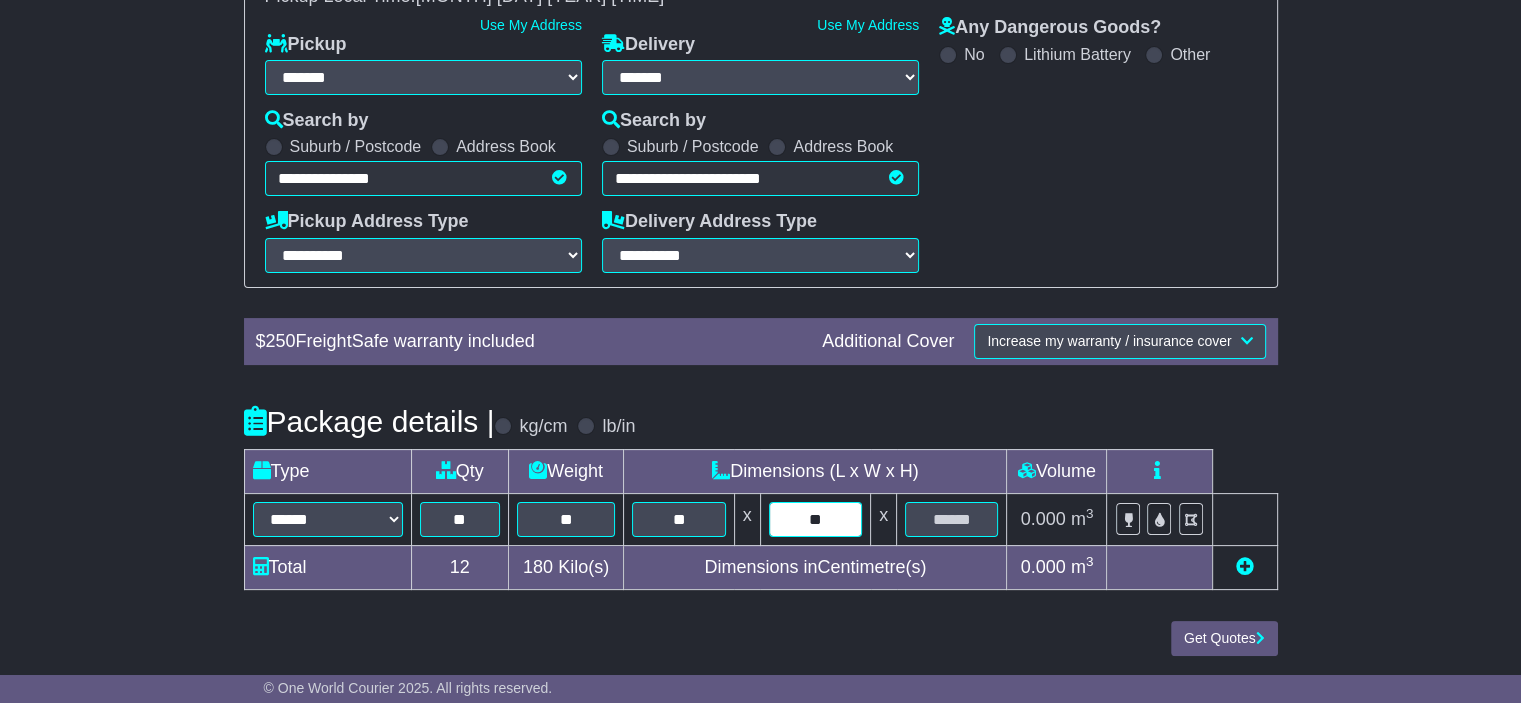 type on "**" 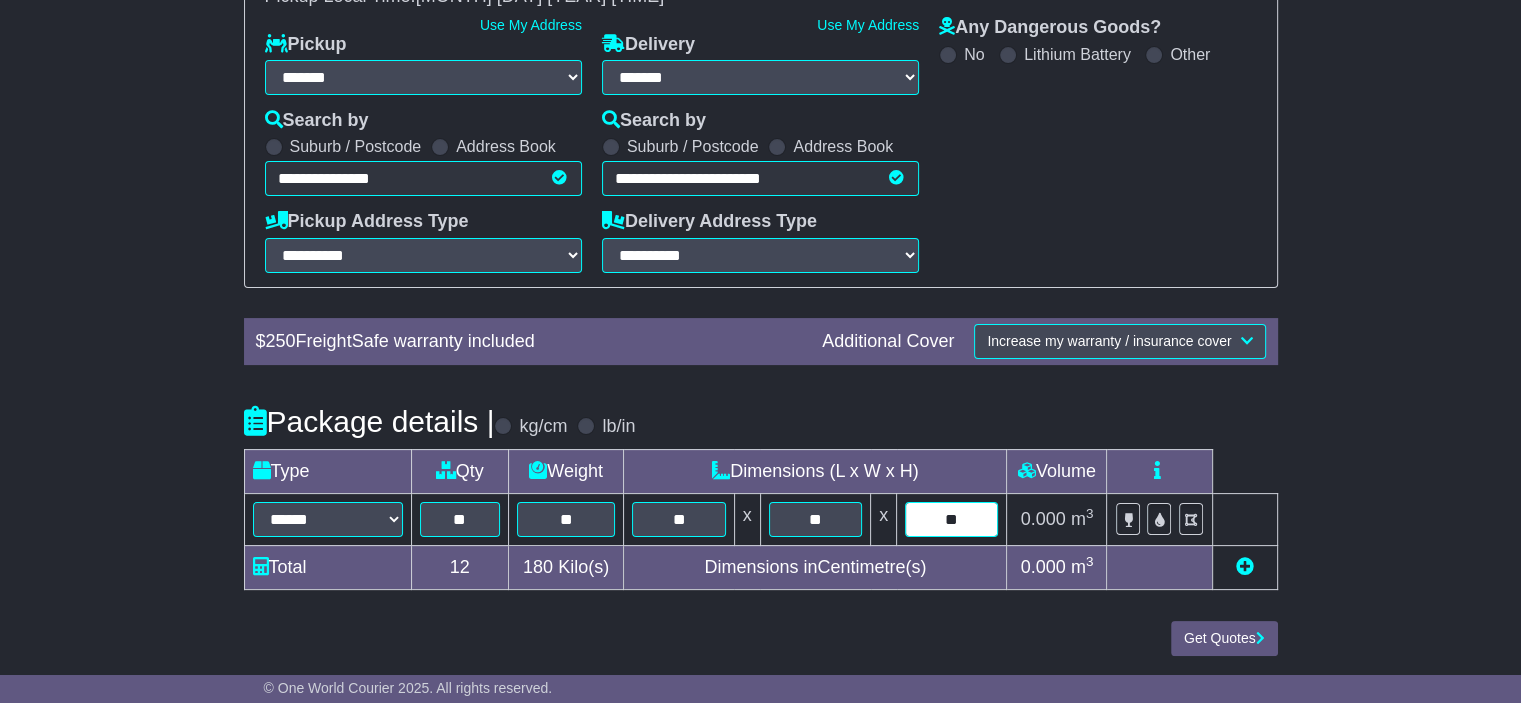 type on "**" 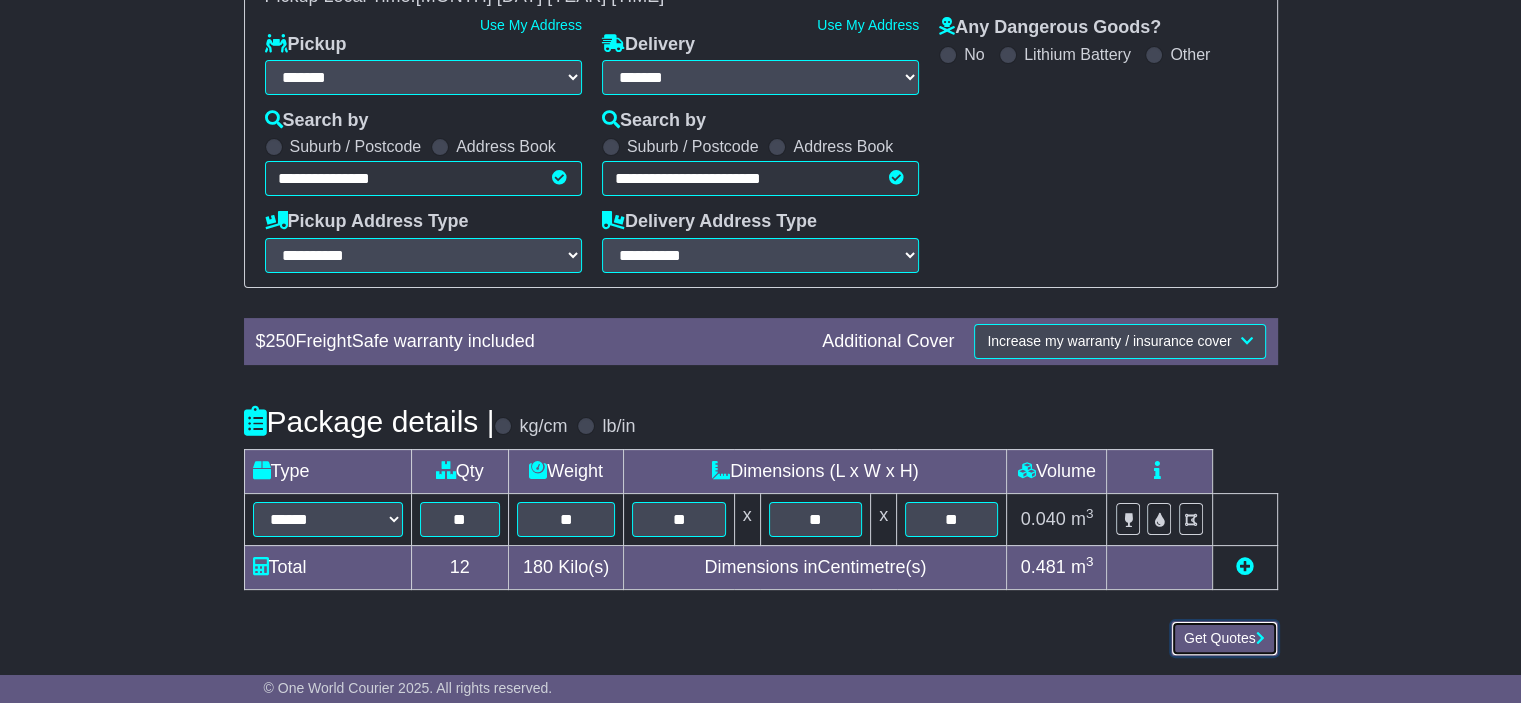 type 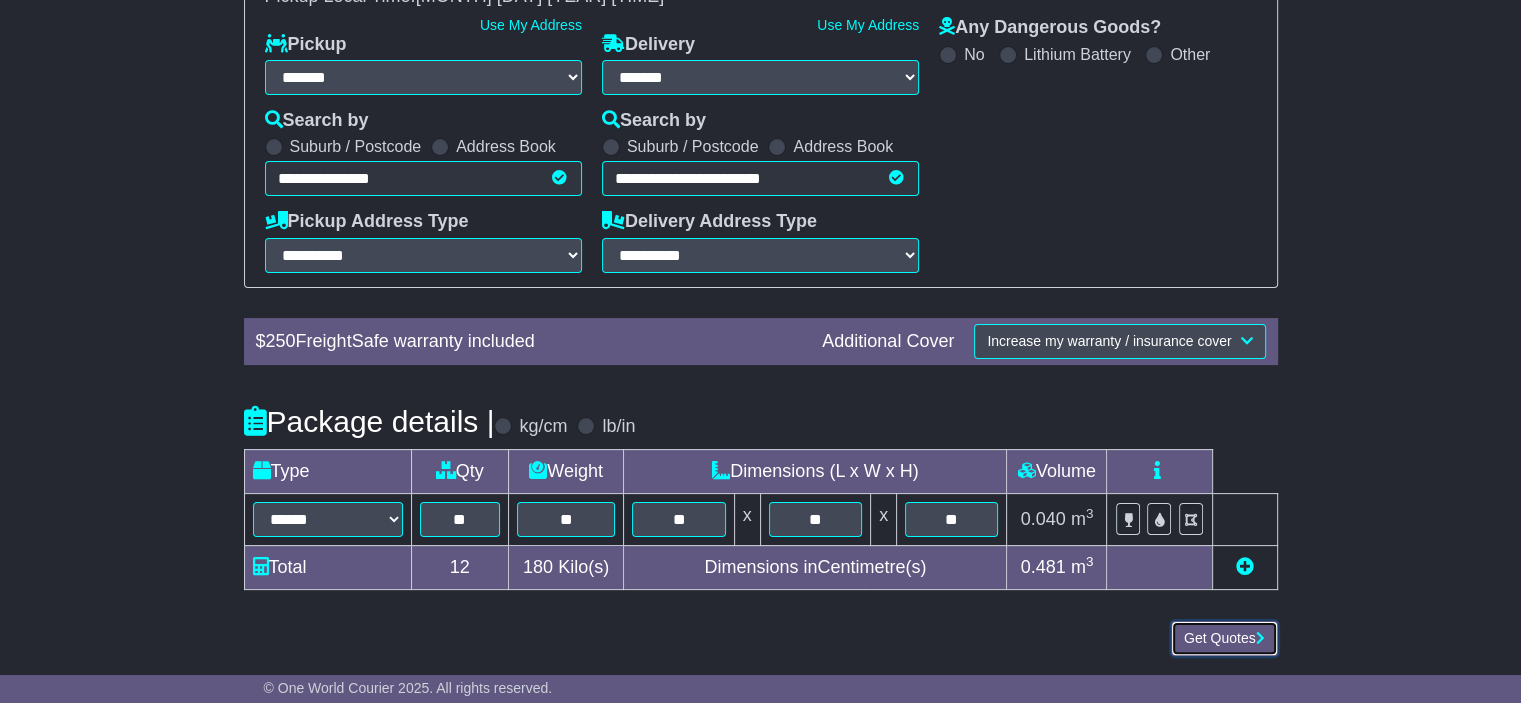 click on "Get Quotes" at bounding box center [1224, 638] 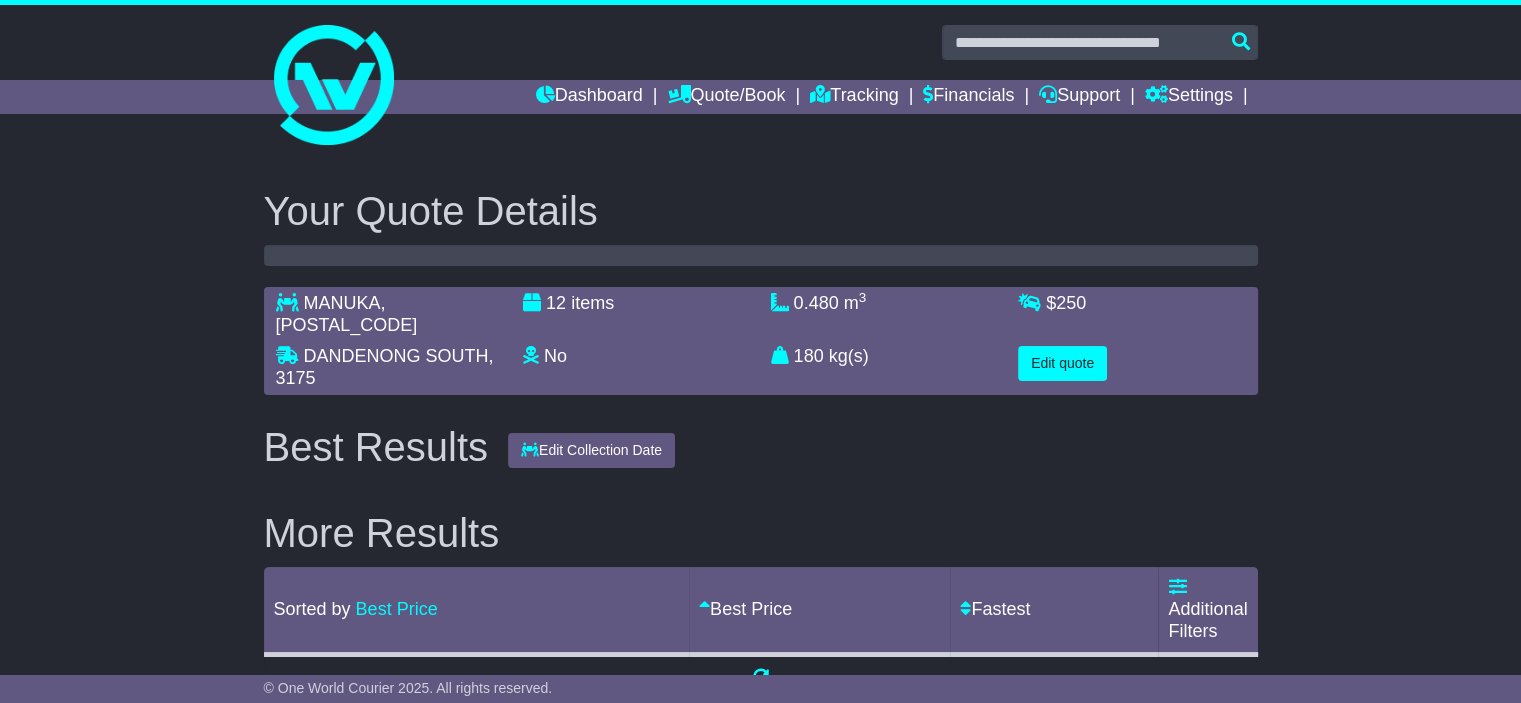 scroll, scrollTop: 33, scrollLeft: 0, axis: vertical 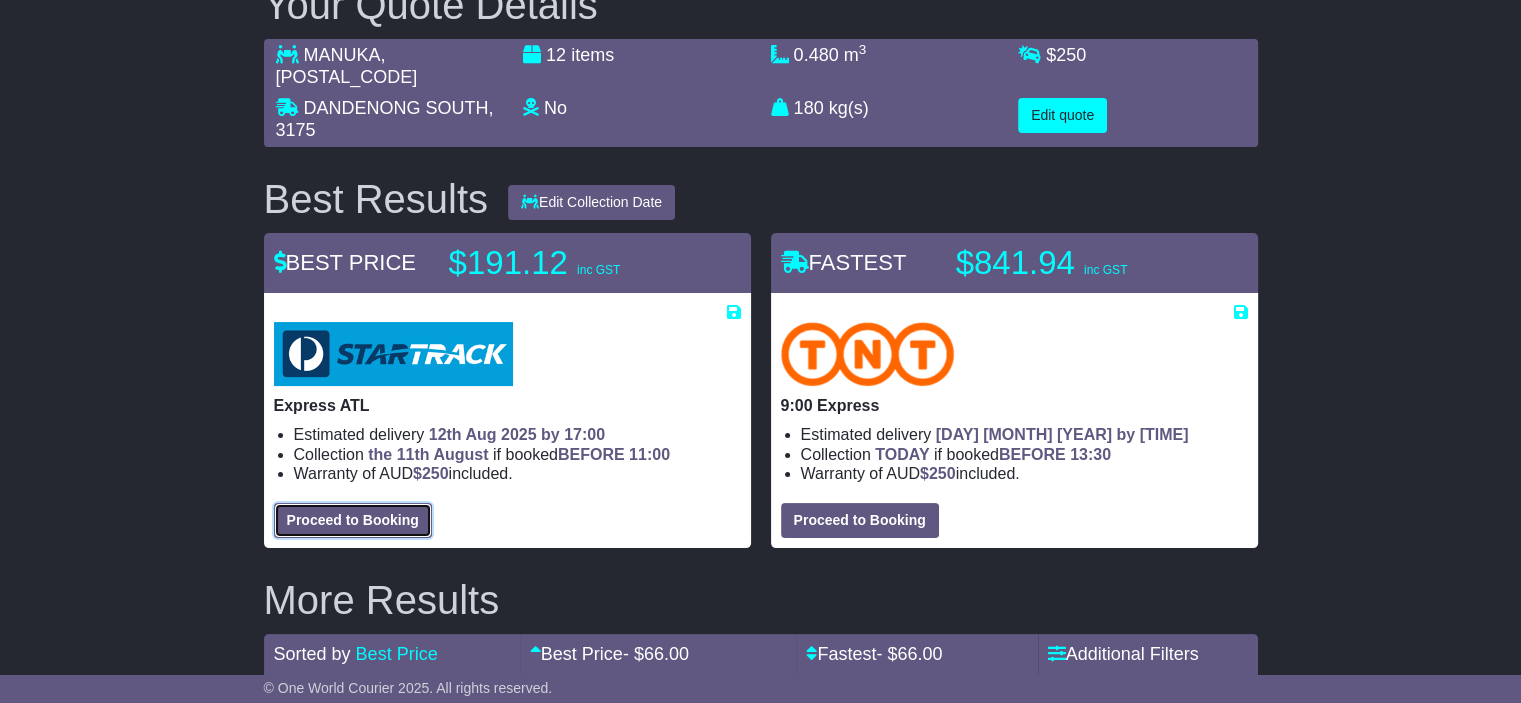 click on "Proceed to Booking" at bounding box center [353, 520] 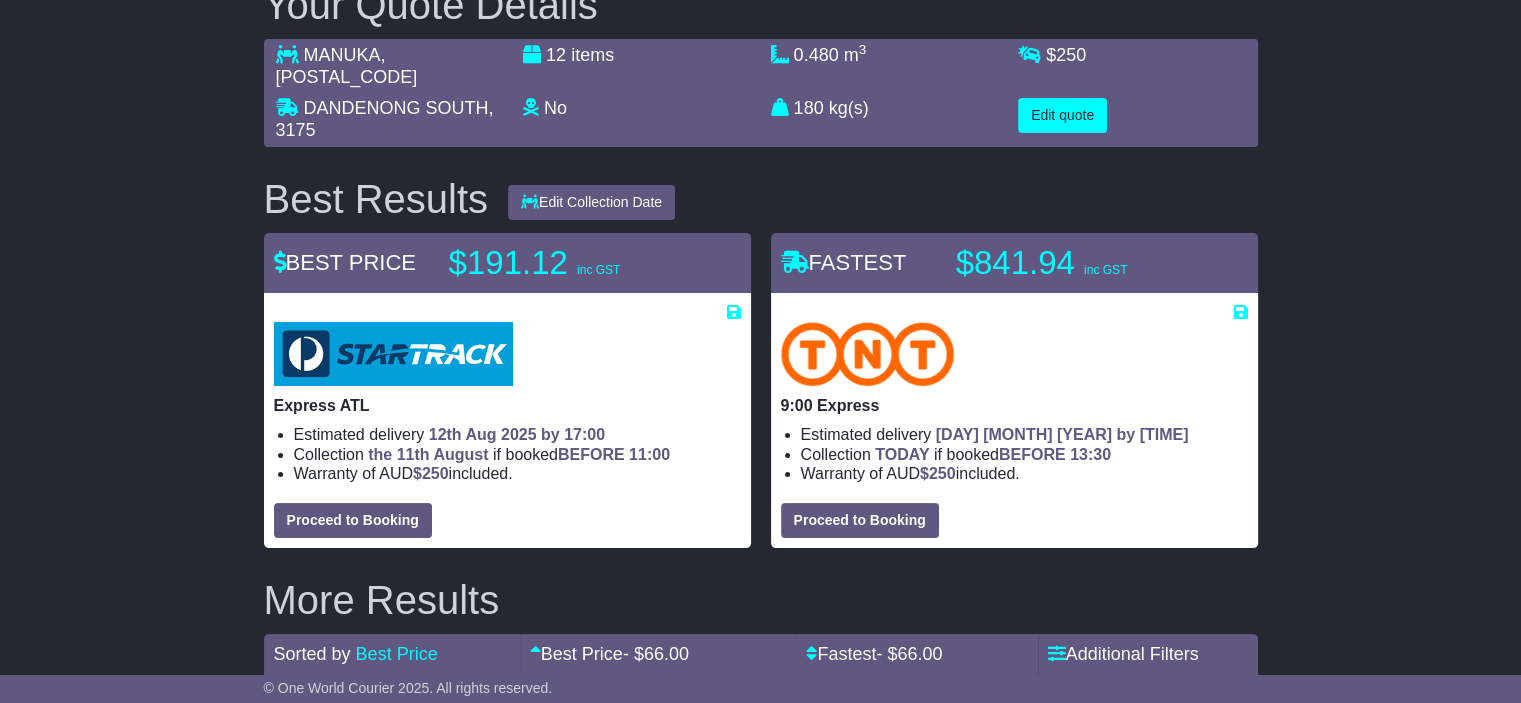 select on "*****" 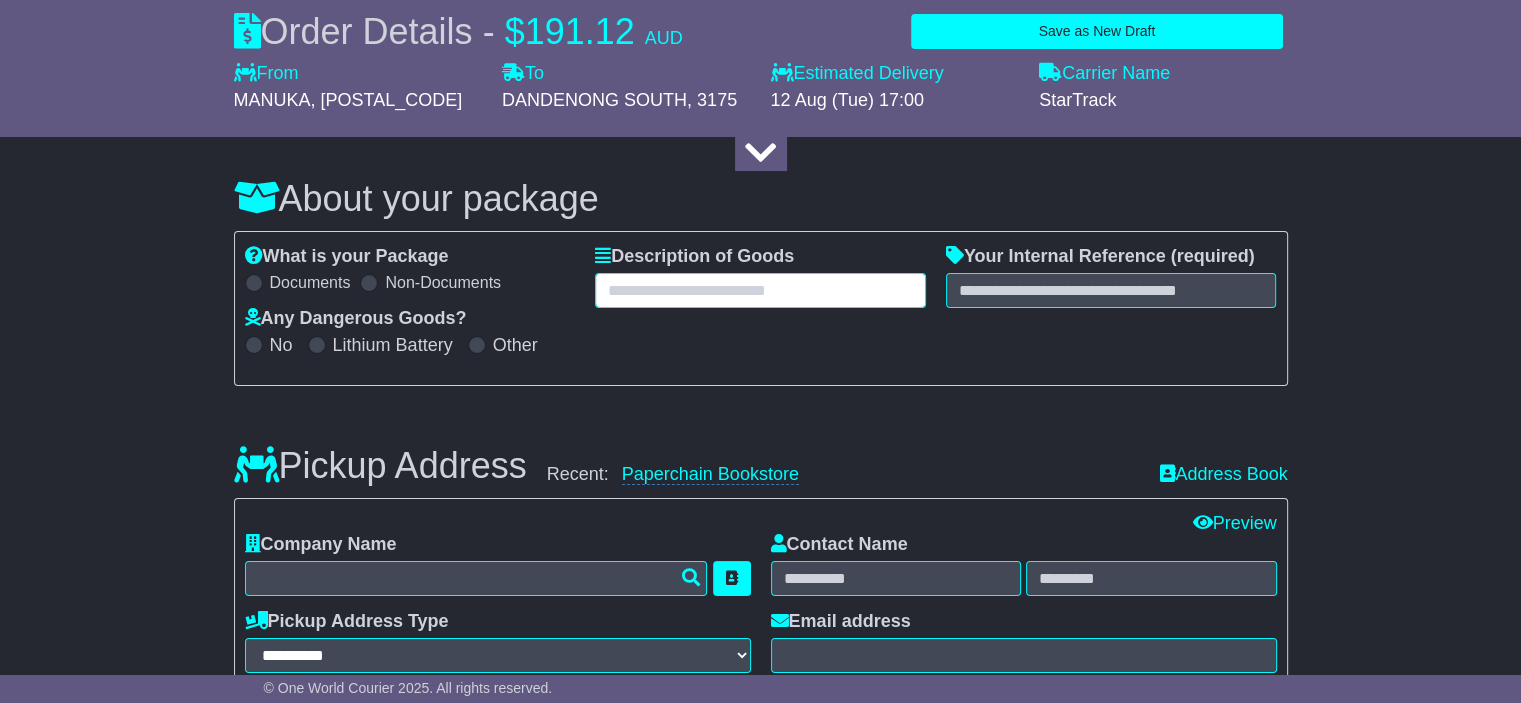 click at bounding box center (760, 290) 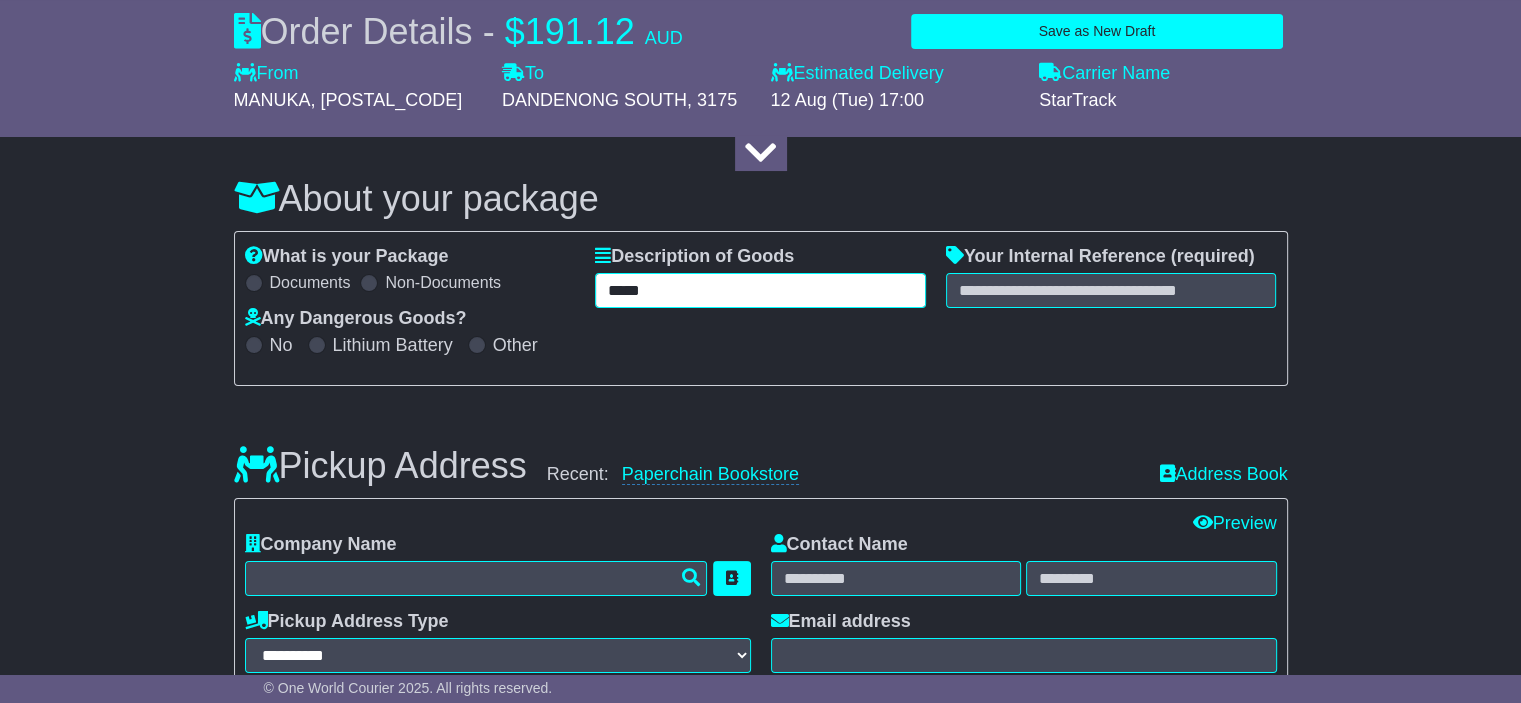type on "*****" 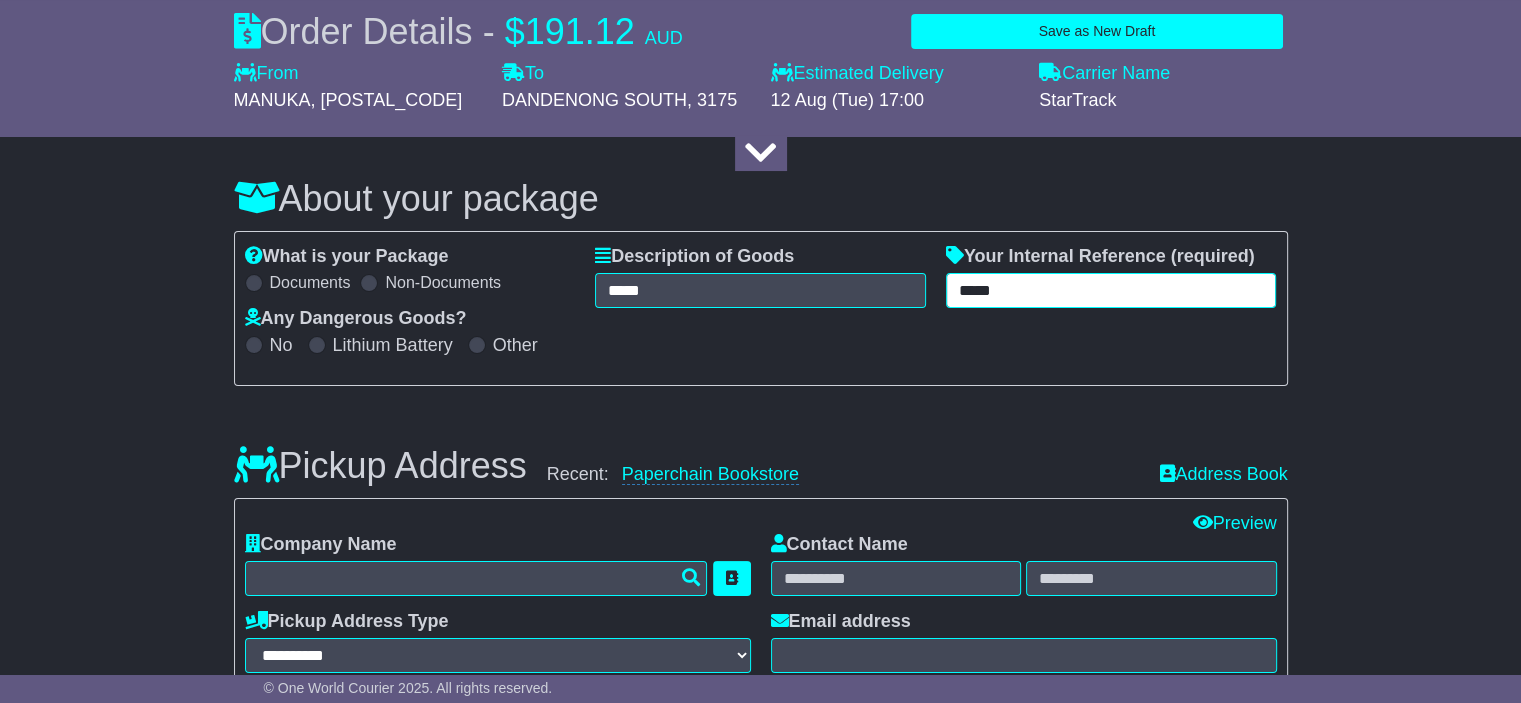 scroll, scrollTop: 406, scrollLeft: 0, axis: vertical 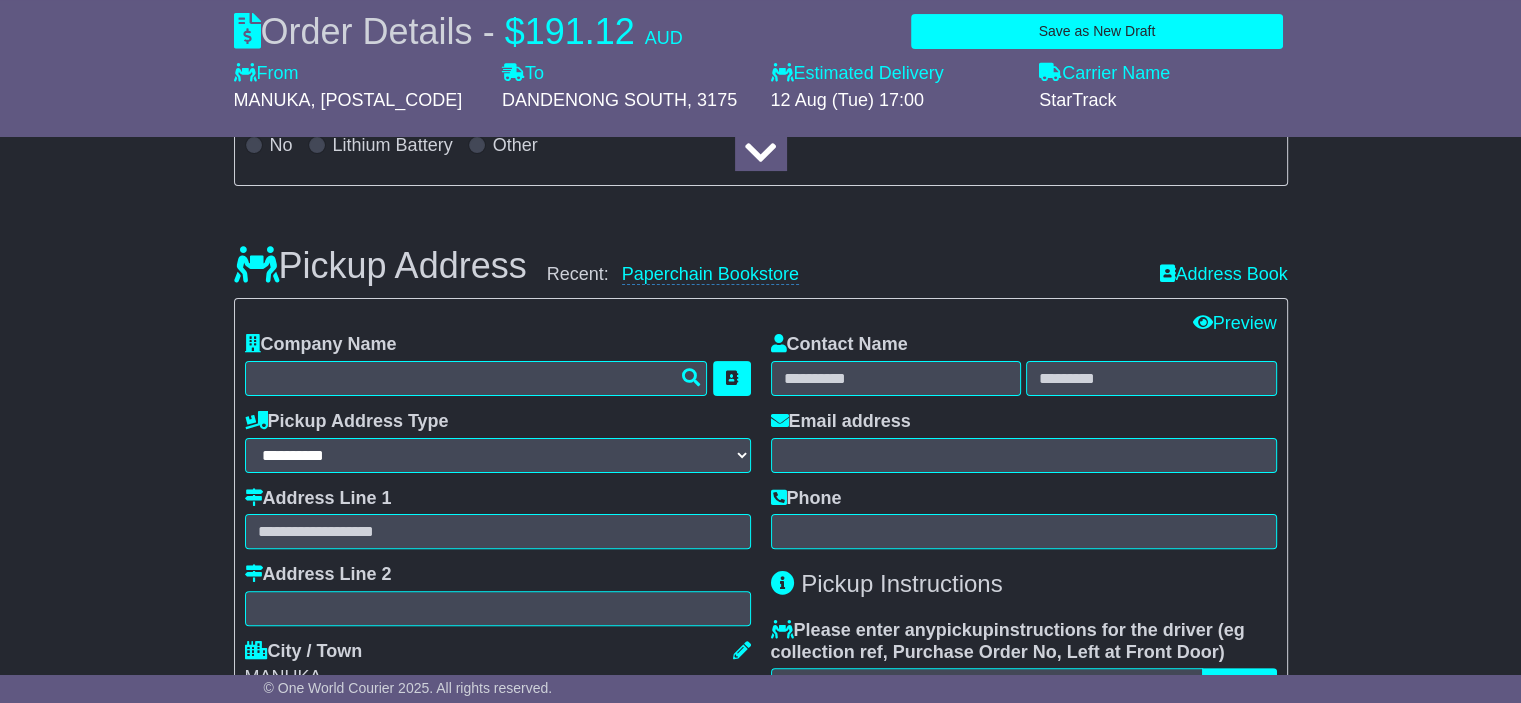 type on "*****" 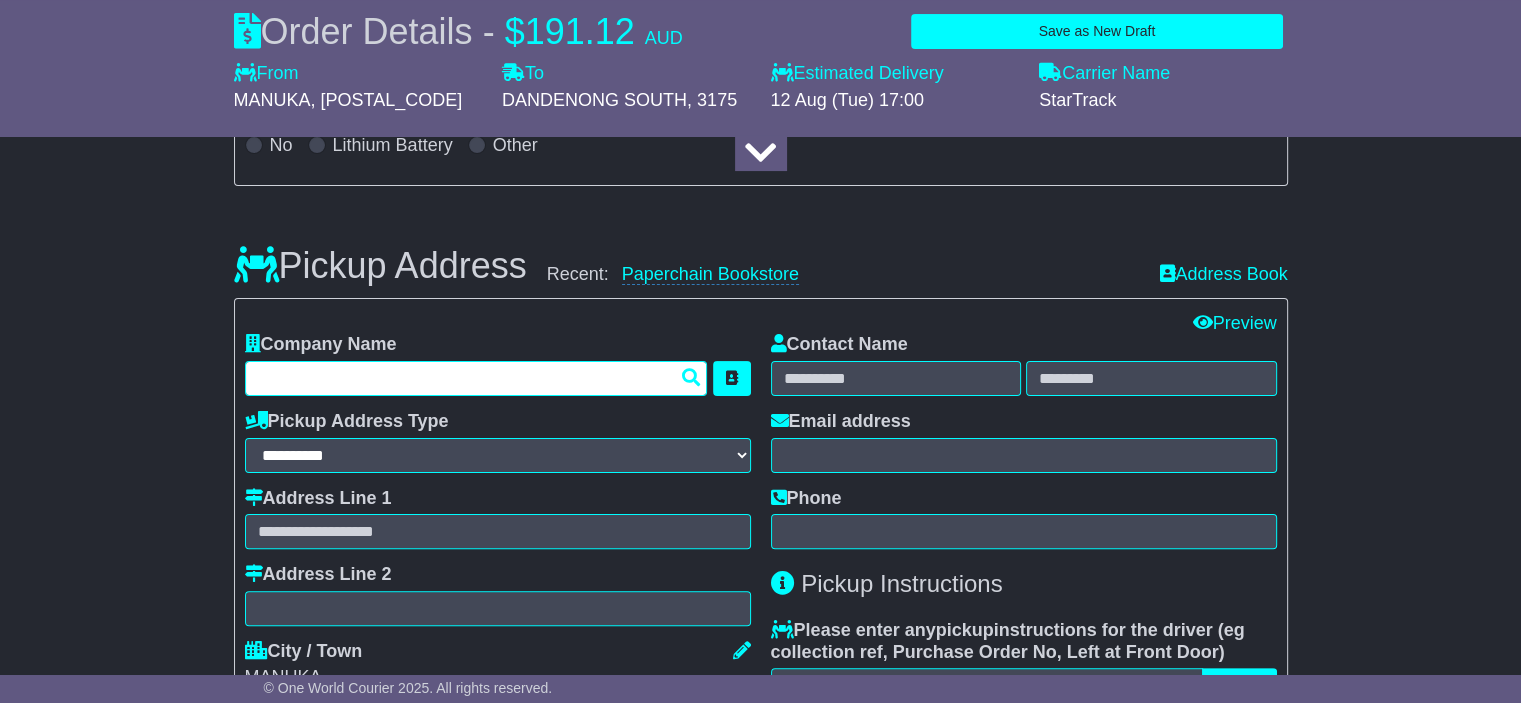 click at bounding box center [476, 378] 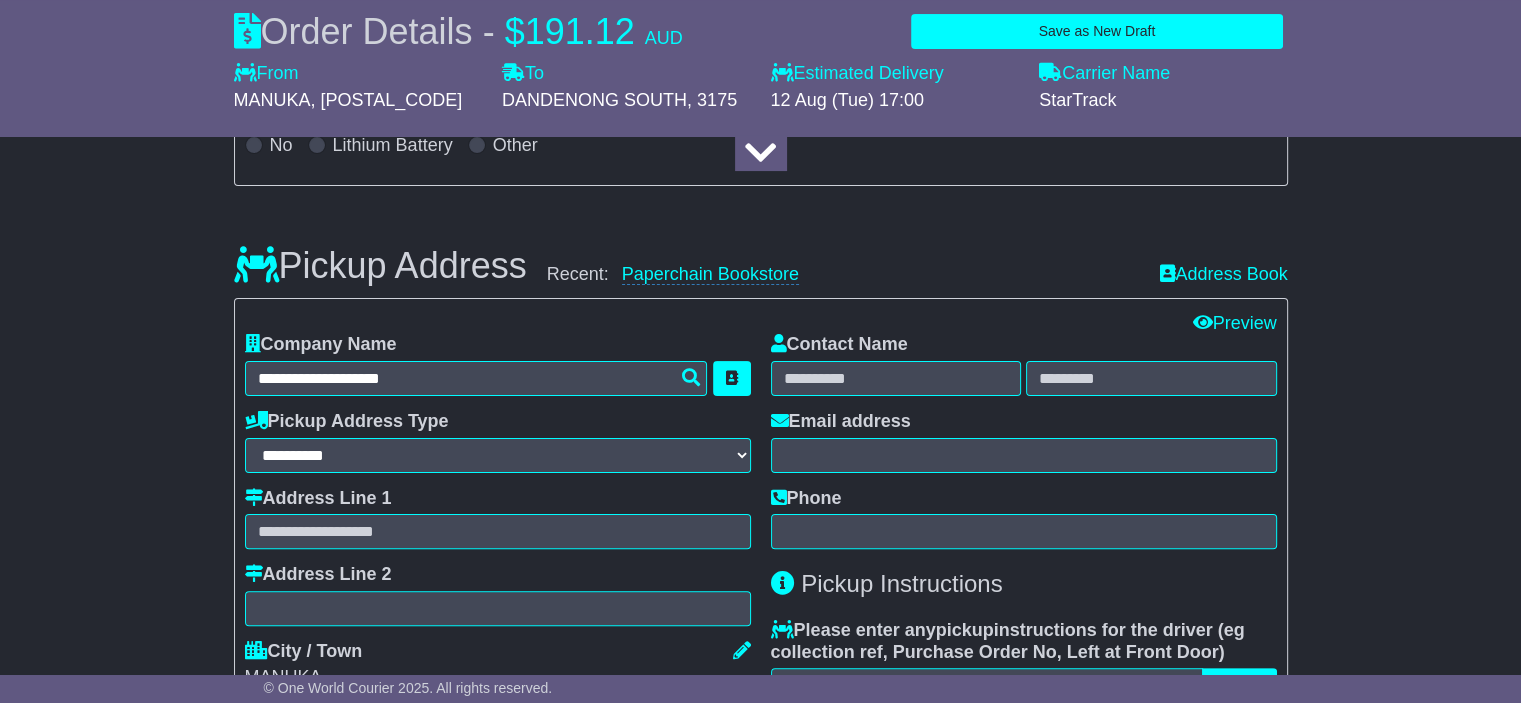 type on "**********" 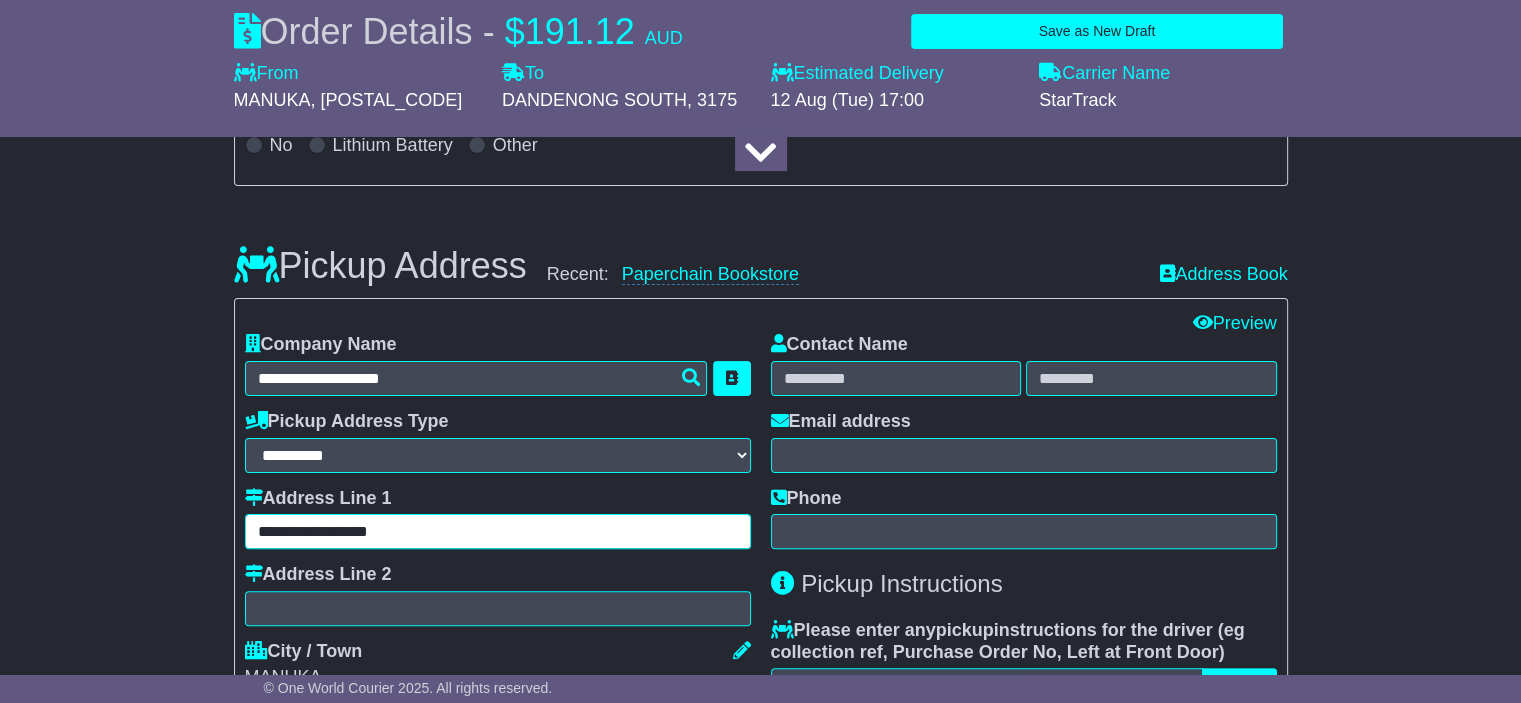 type on "****" 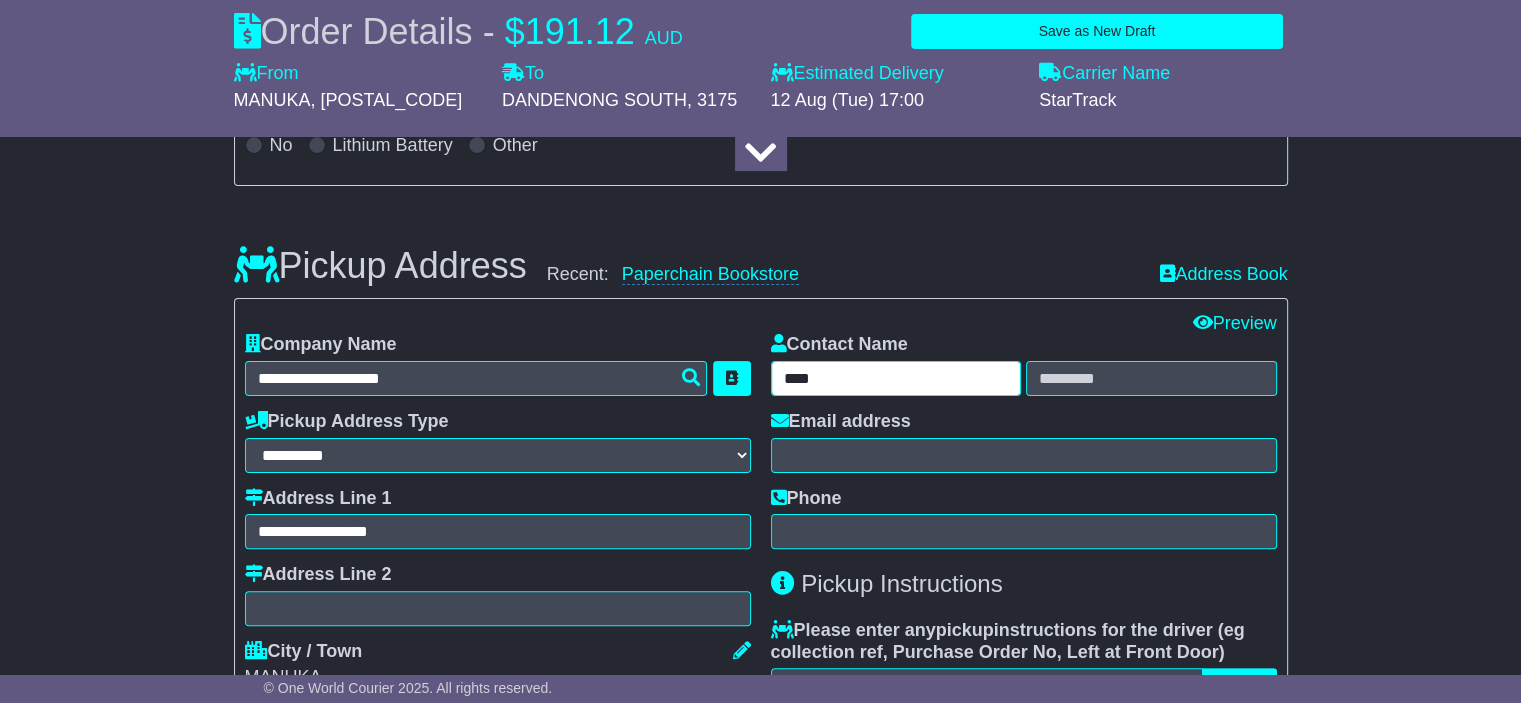 type on "****" 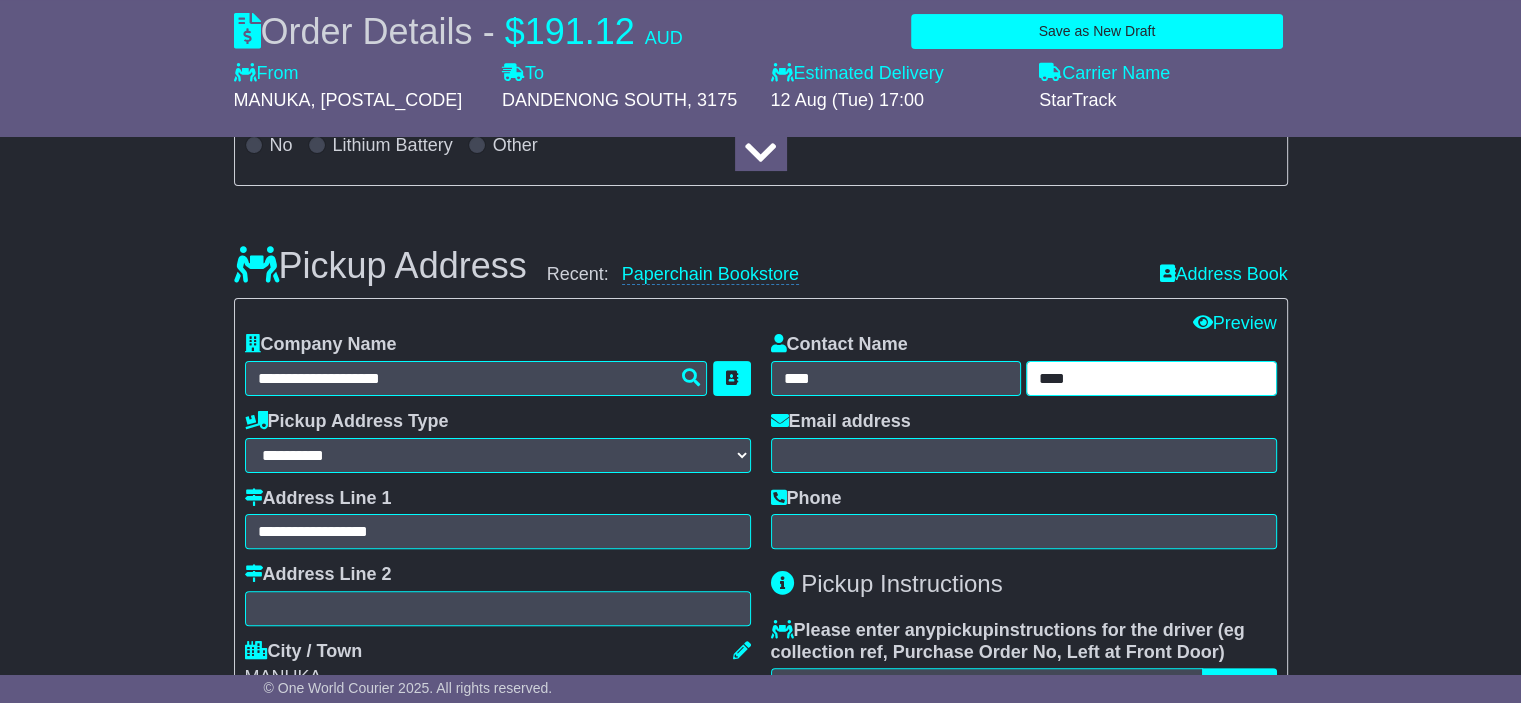 type on "**********" 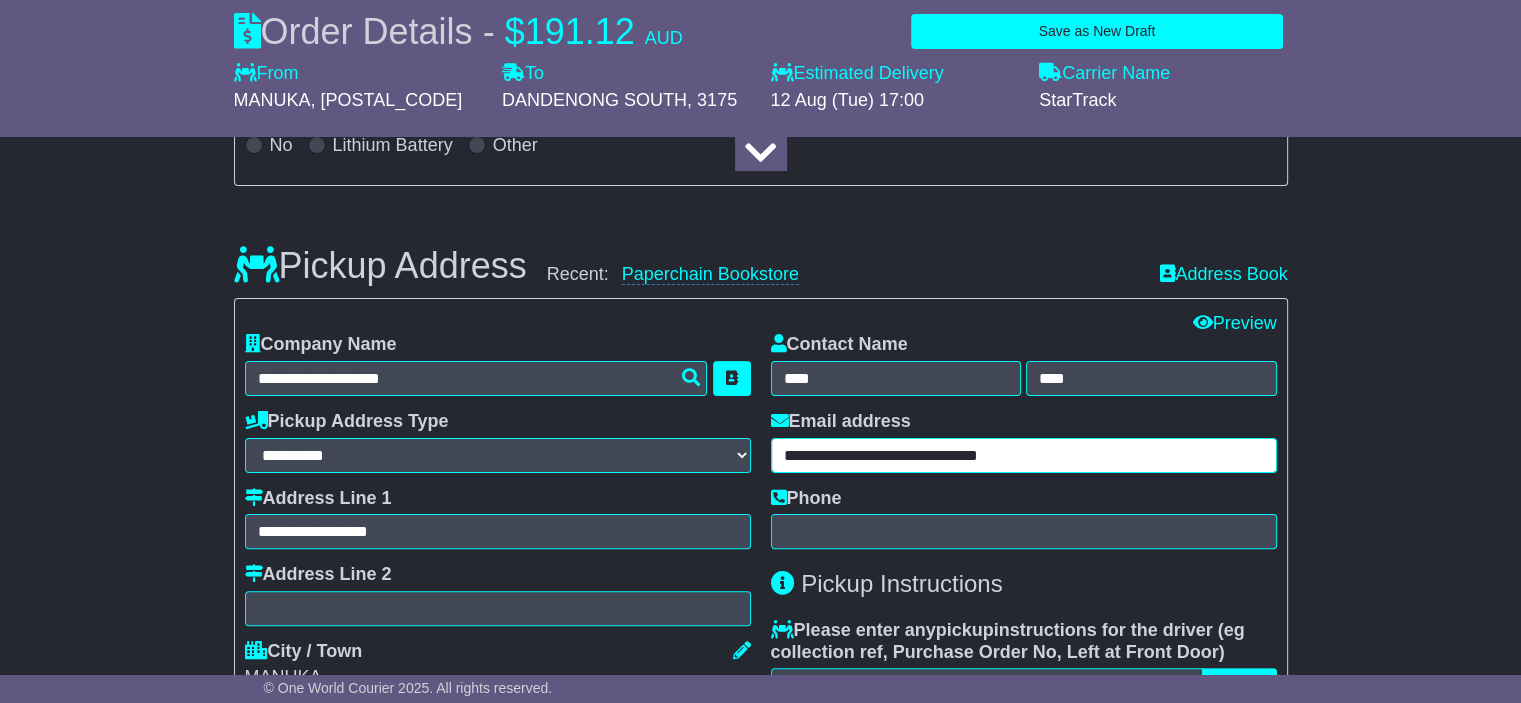 type on "**********" 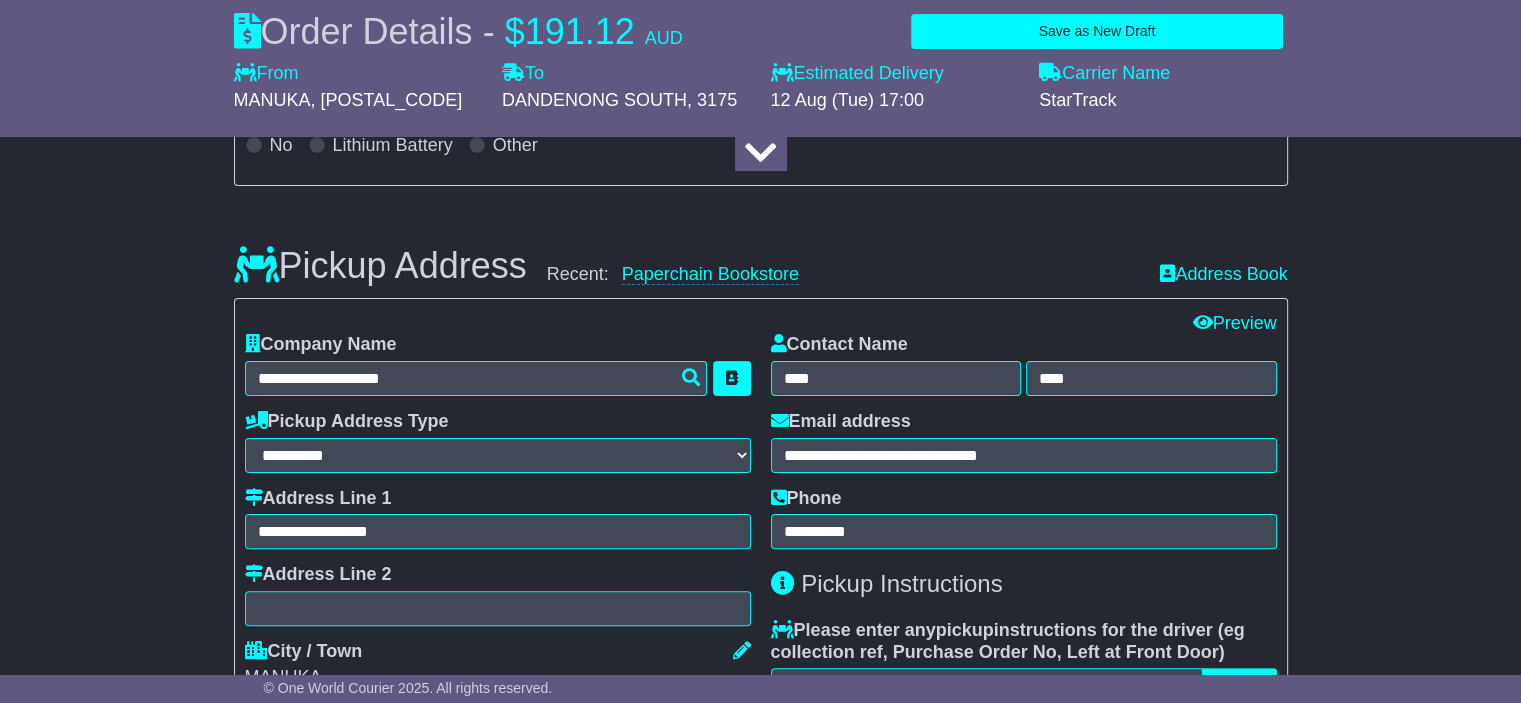 click on "About your package
What is your Package
Documents
Non-Documents
What are the Incoterms?
***
***
***
***
***
***
Description of Goods
*****
Attention: dangerous goods are not allowed by service.
Your Internal Reference (required)
*****
Any Dangerous Goods?
No  Other" at bounding box center [760, 1319] 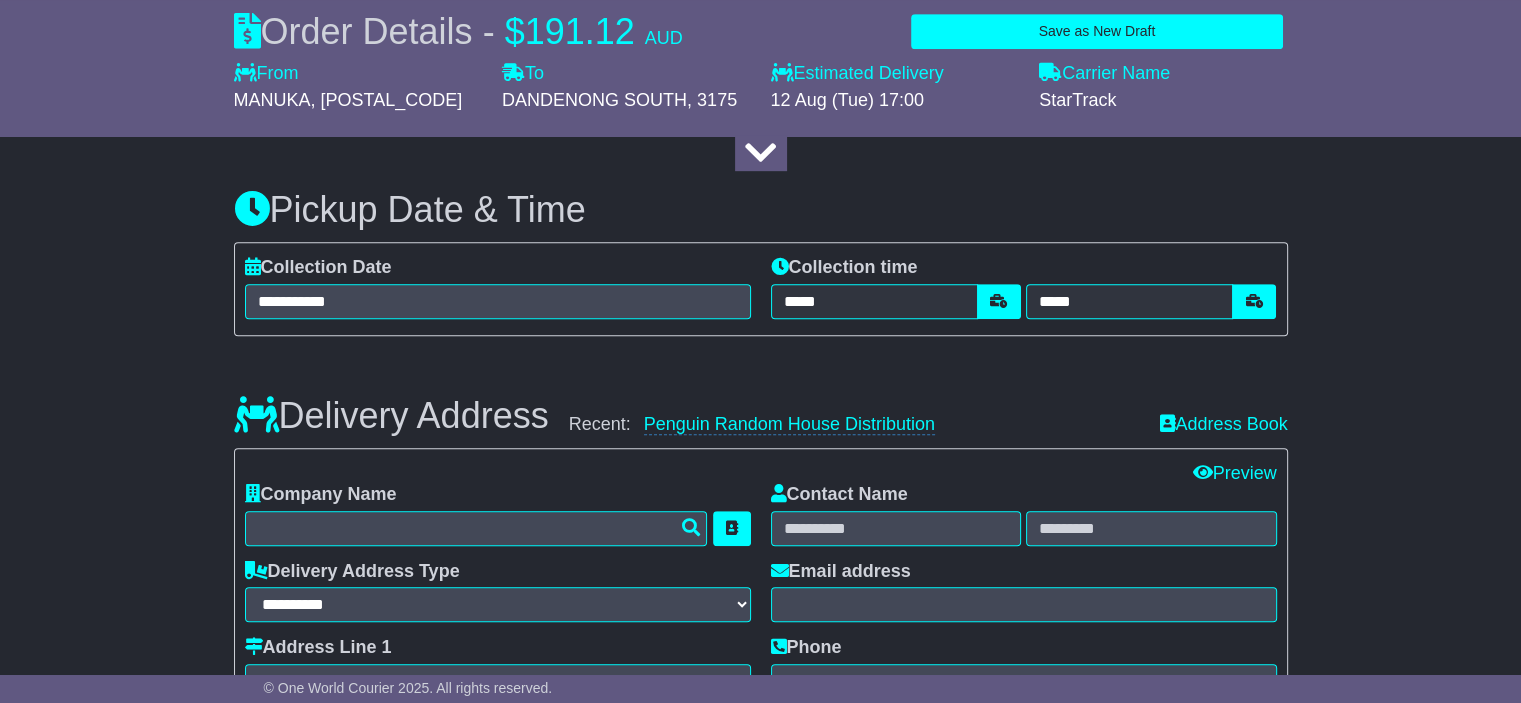 scroll, scrollTop: 1406, scrollLeft: 0, axis: vertical 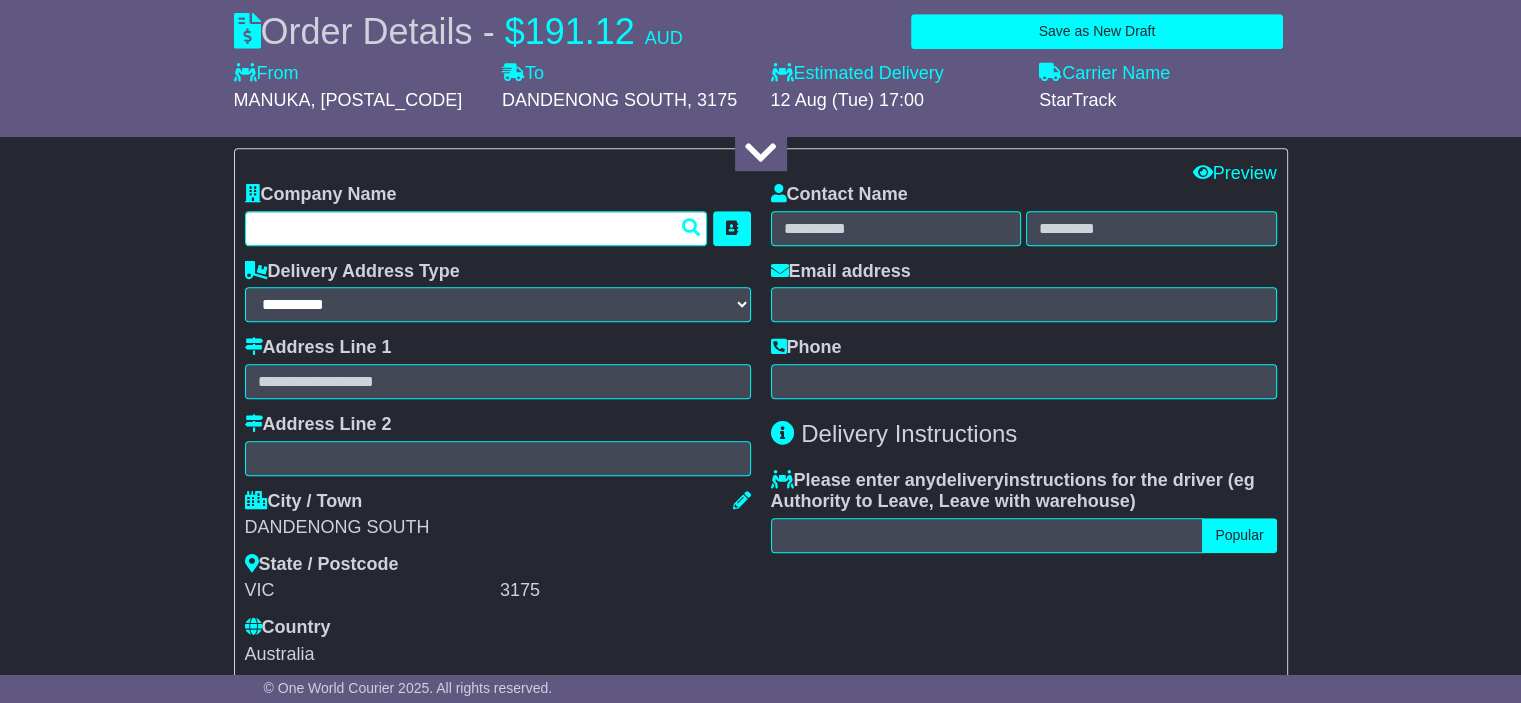 click at bounding box center [476, 228] 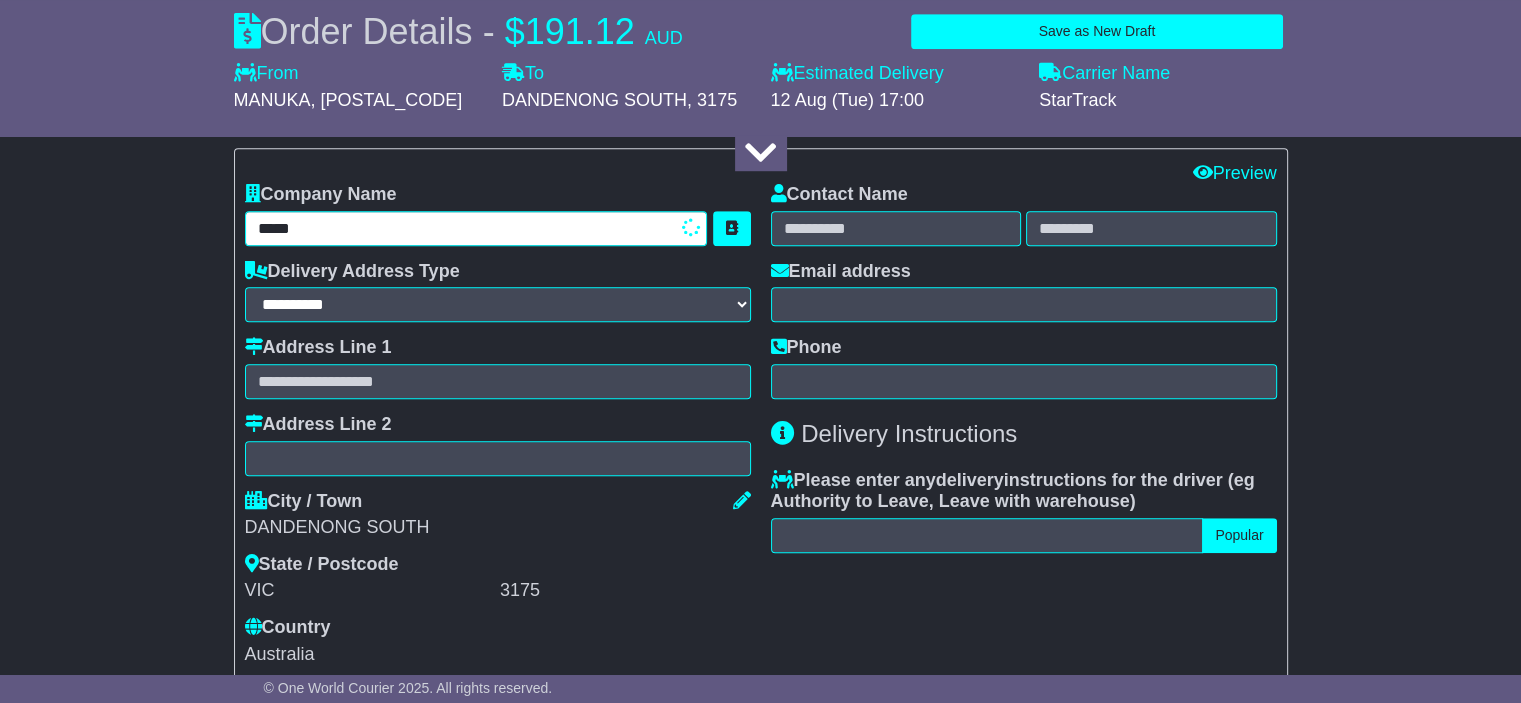 type on "******" 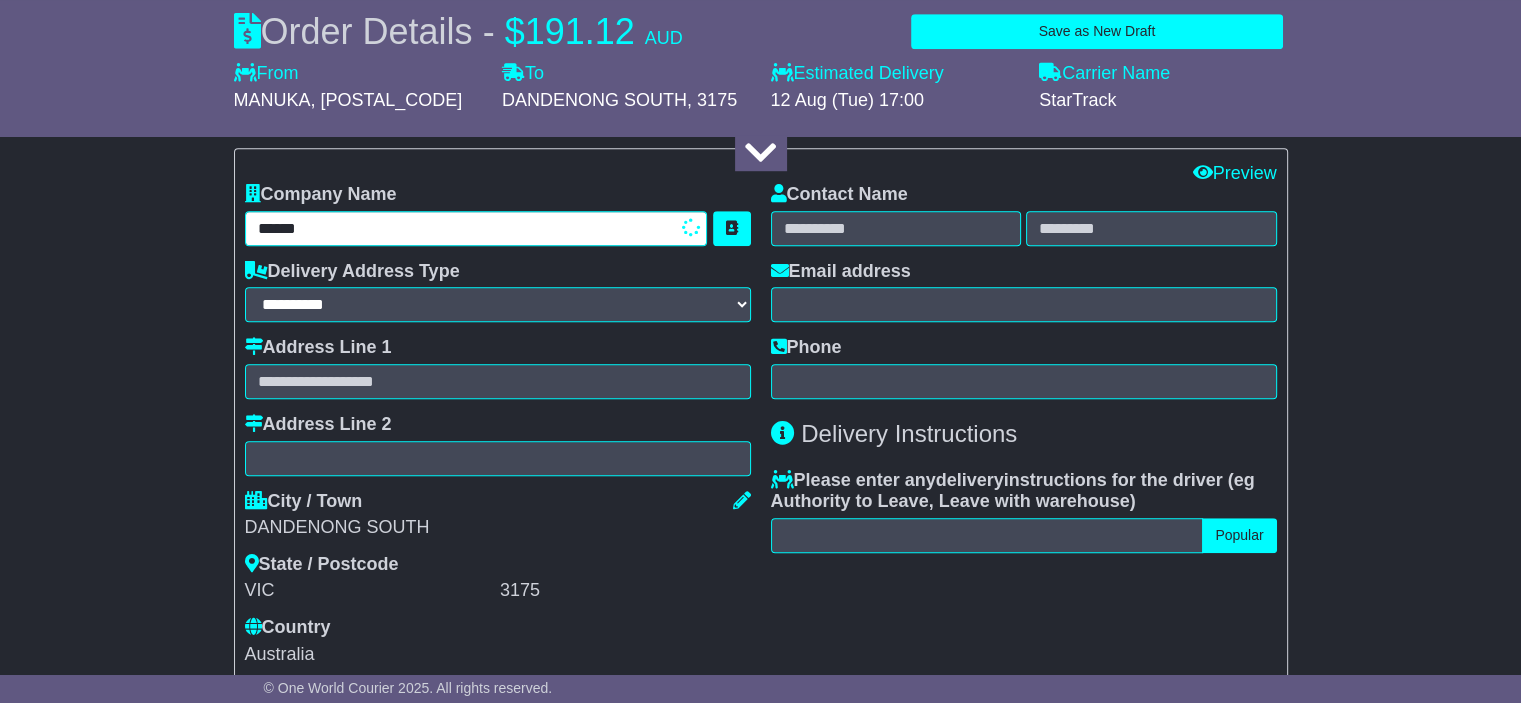 type on "**********" 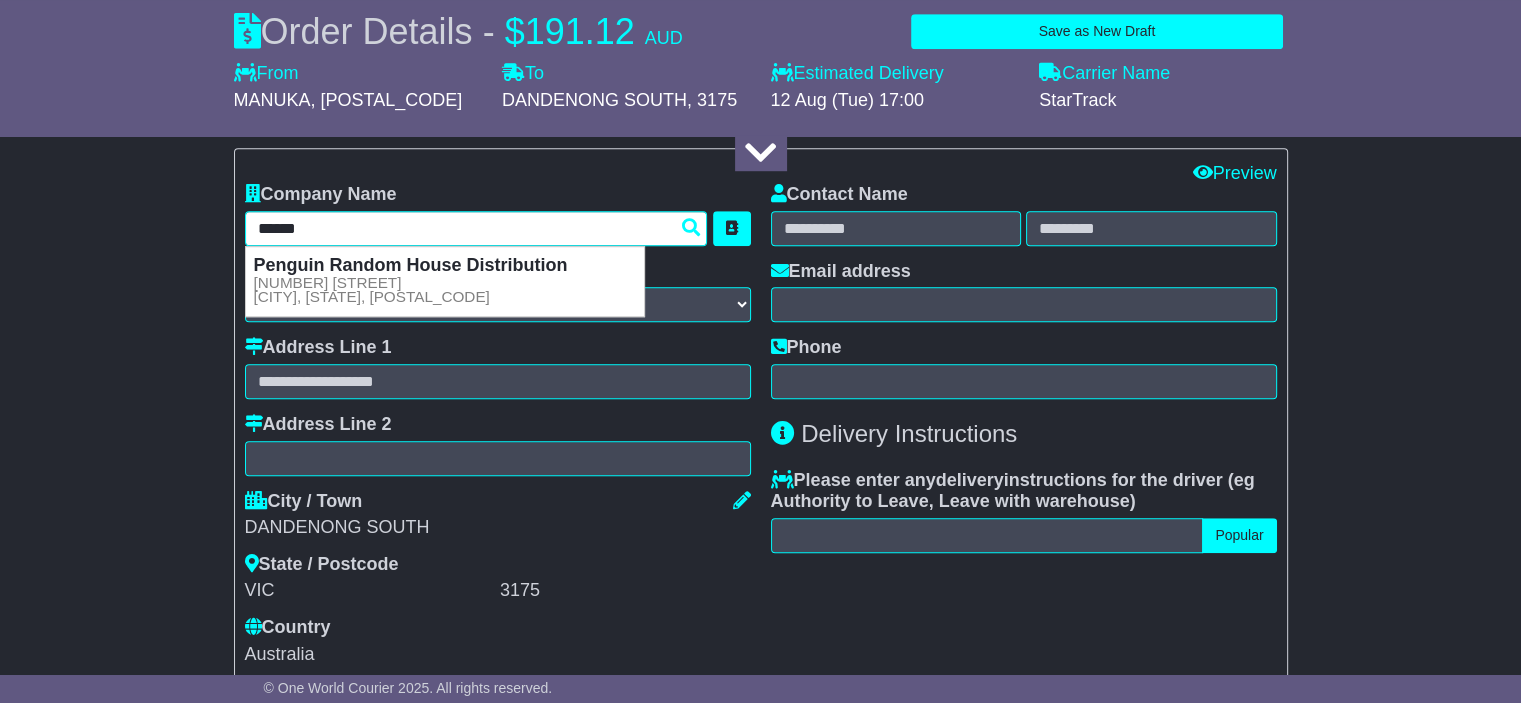 type 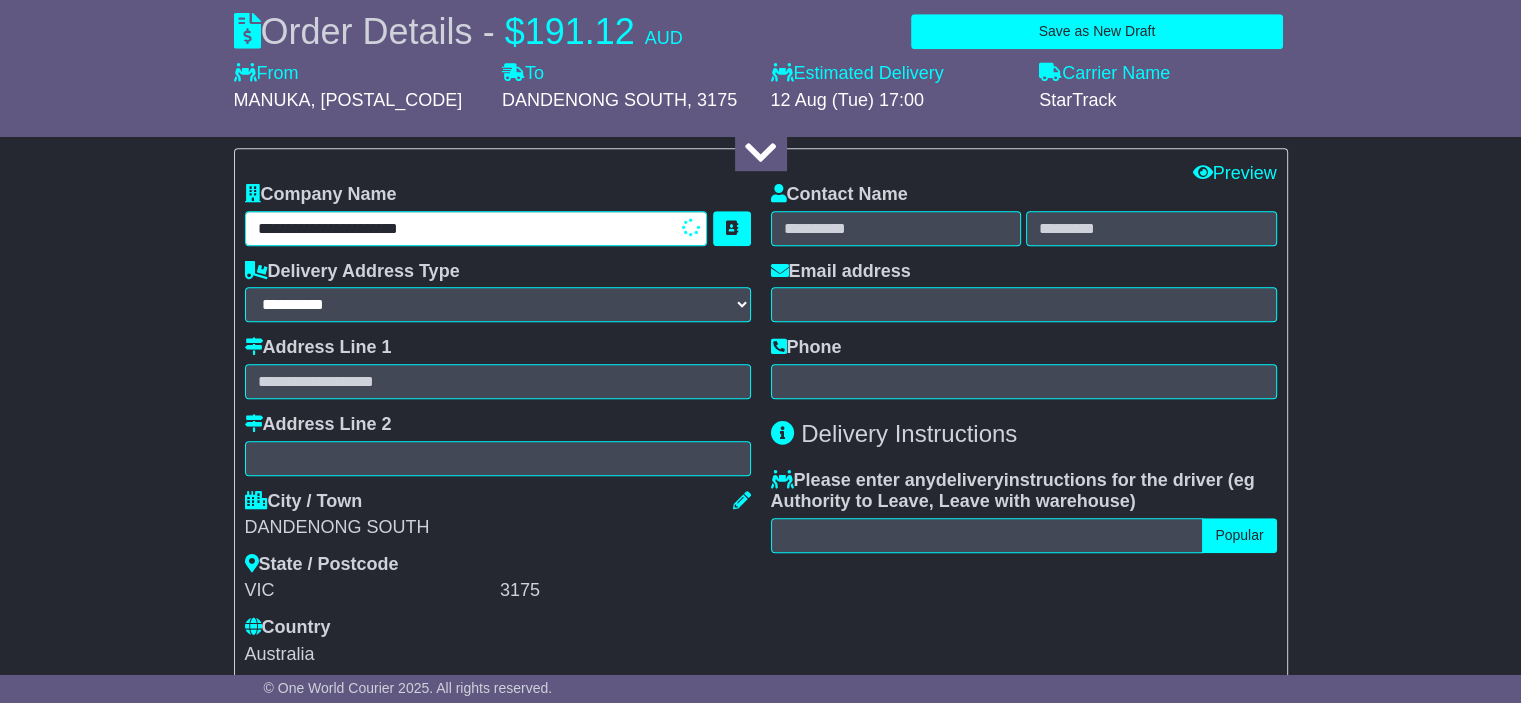 type on "**********" 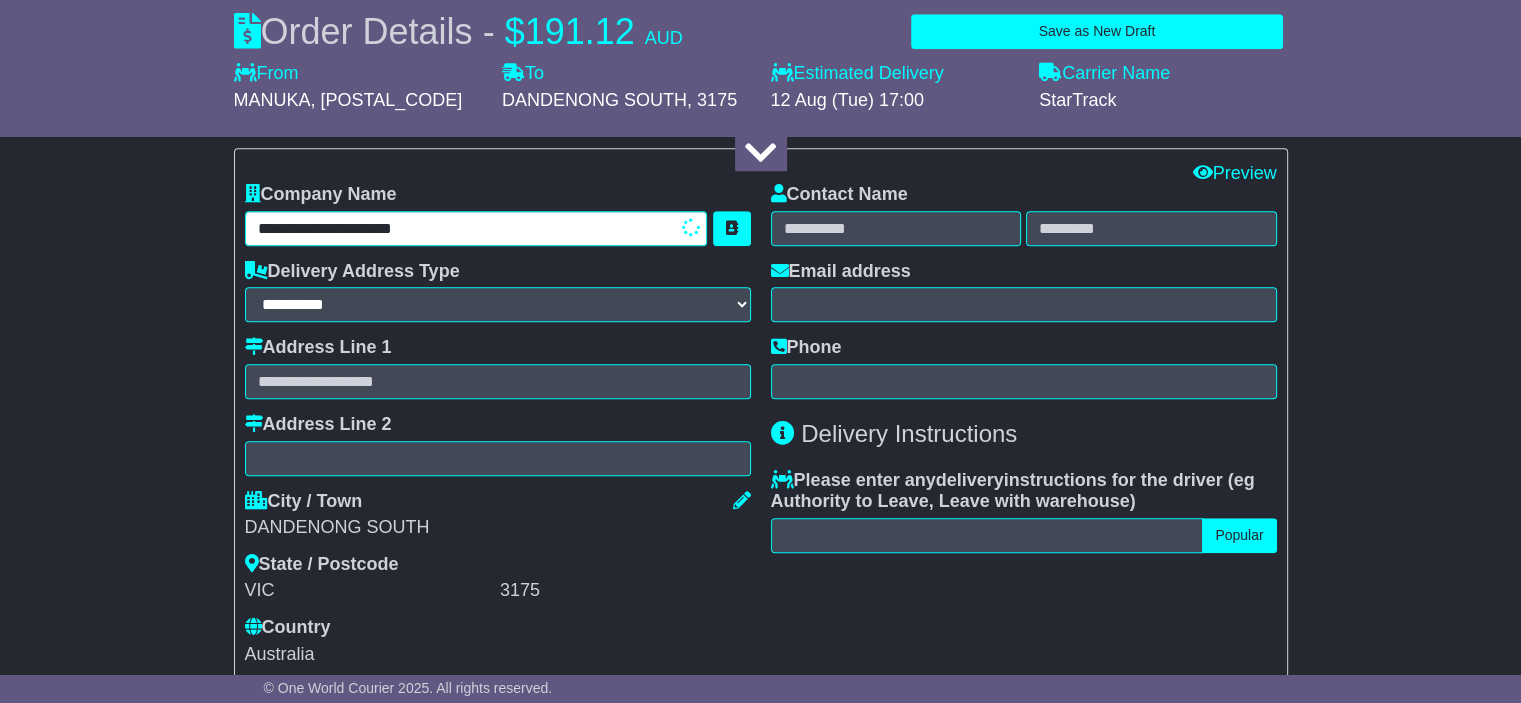 type on "**********" 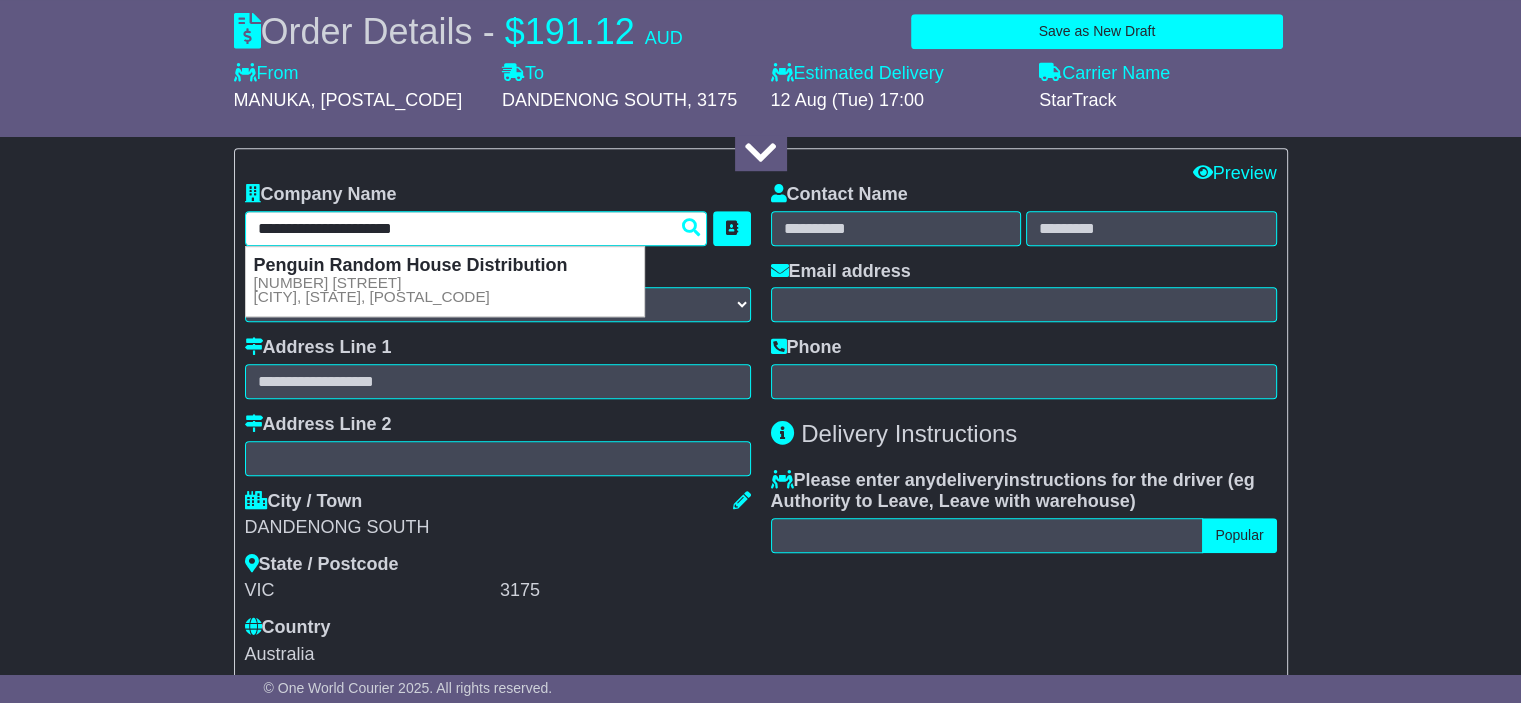 type 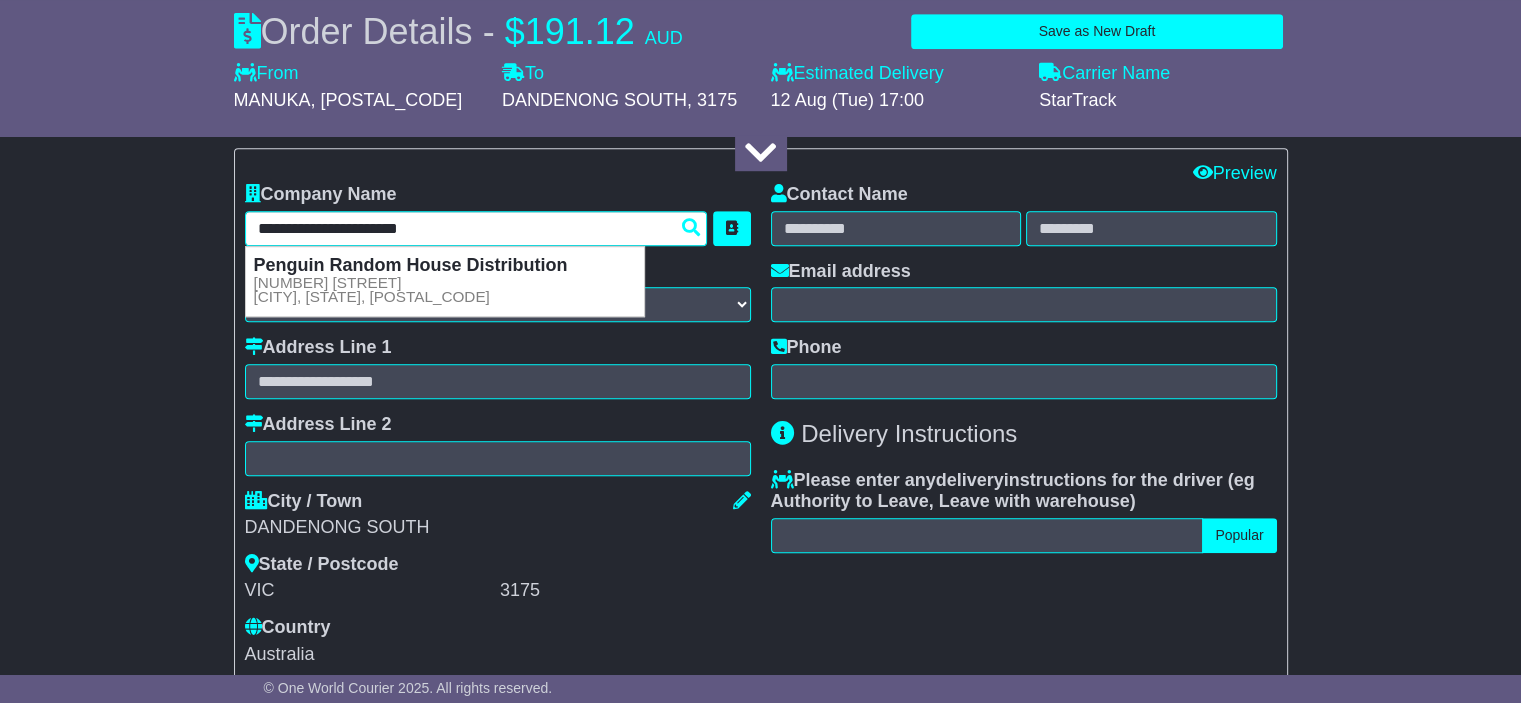 type on "**********" 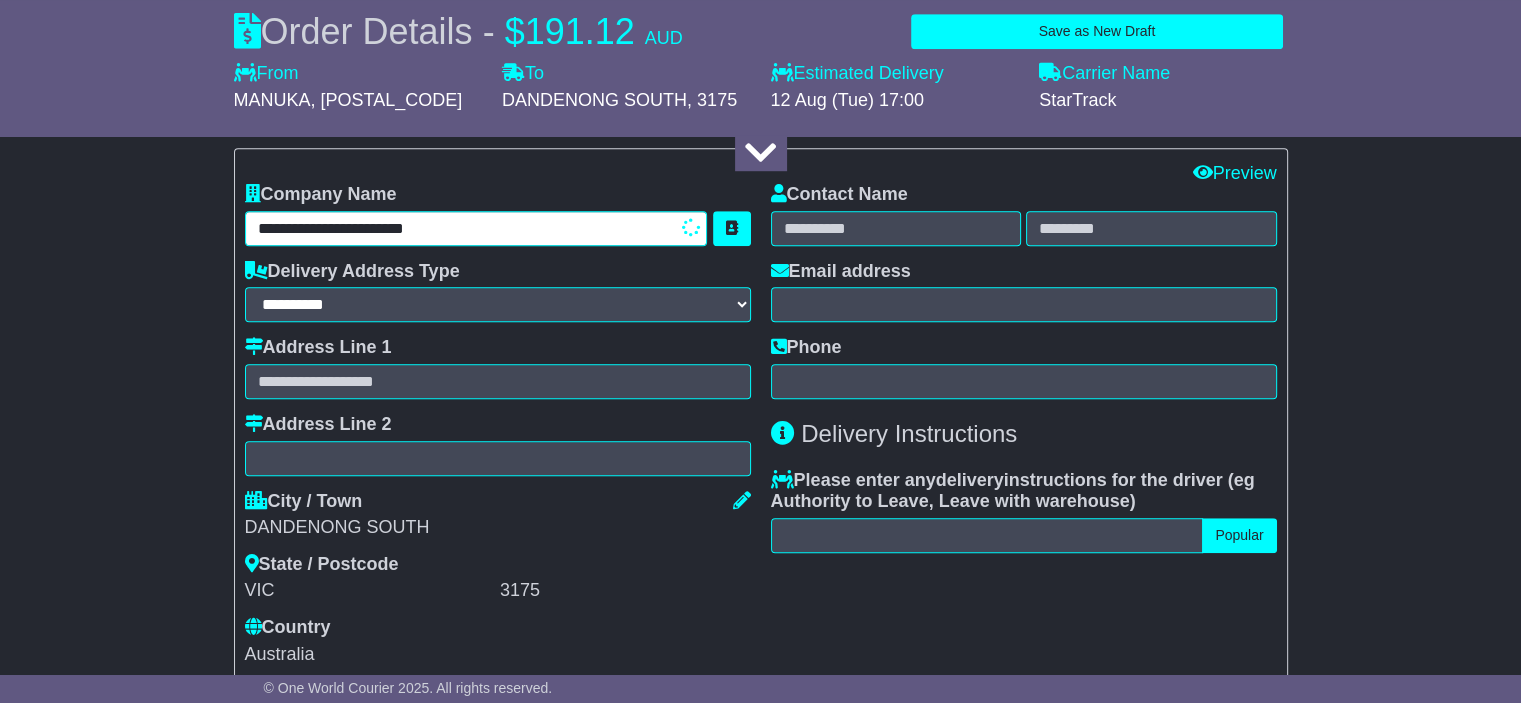 type on "**********" 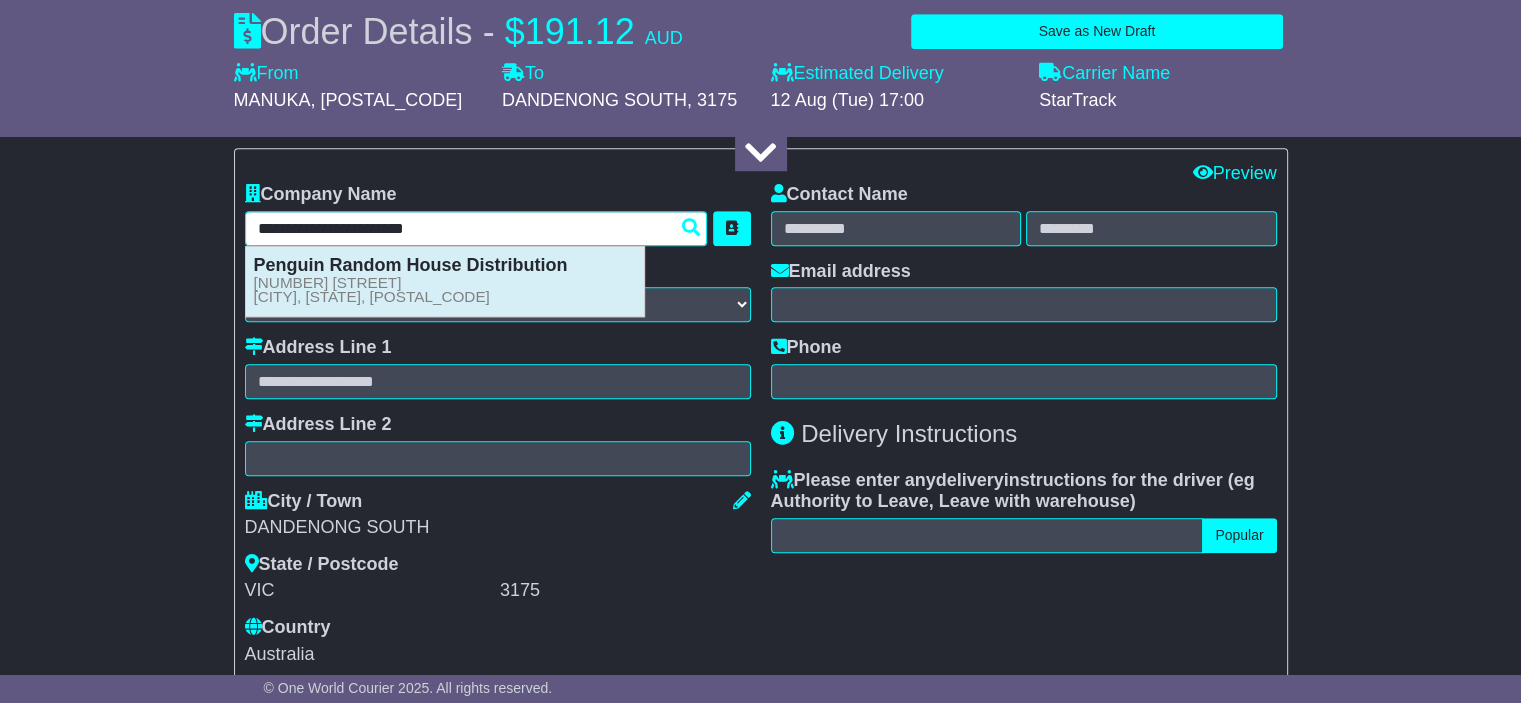 click on "61 Goodall Close   DANDENONG SOUTH, VIC, 3175" at bounding box center [372, 290] 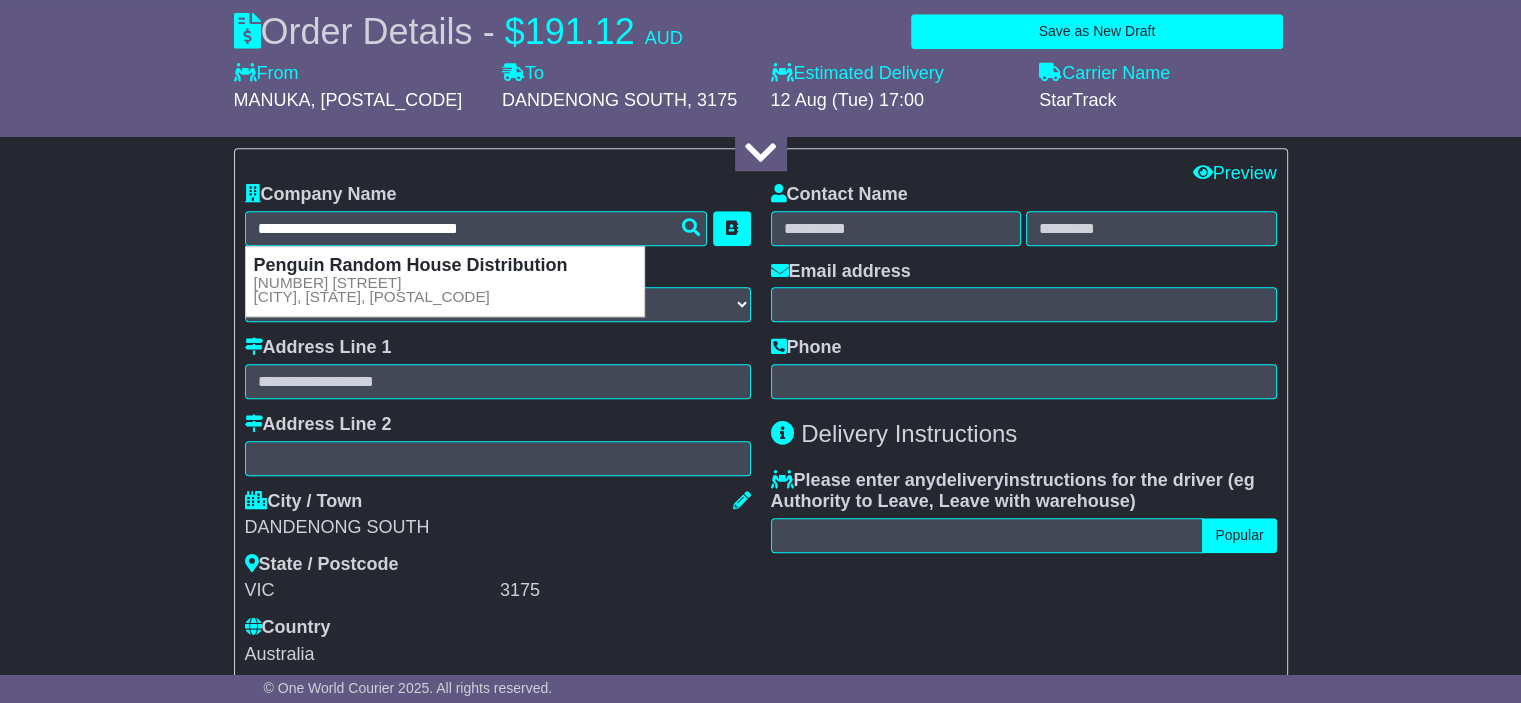 type 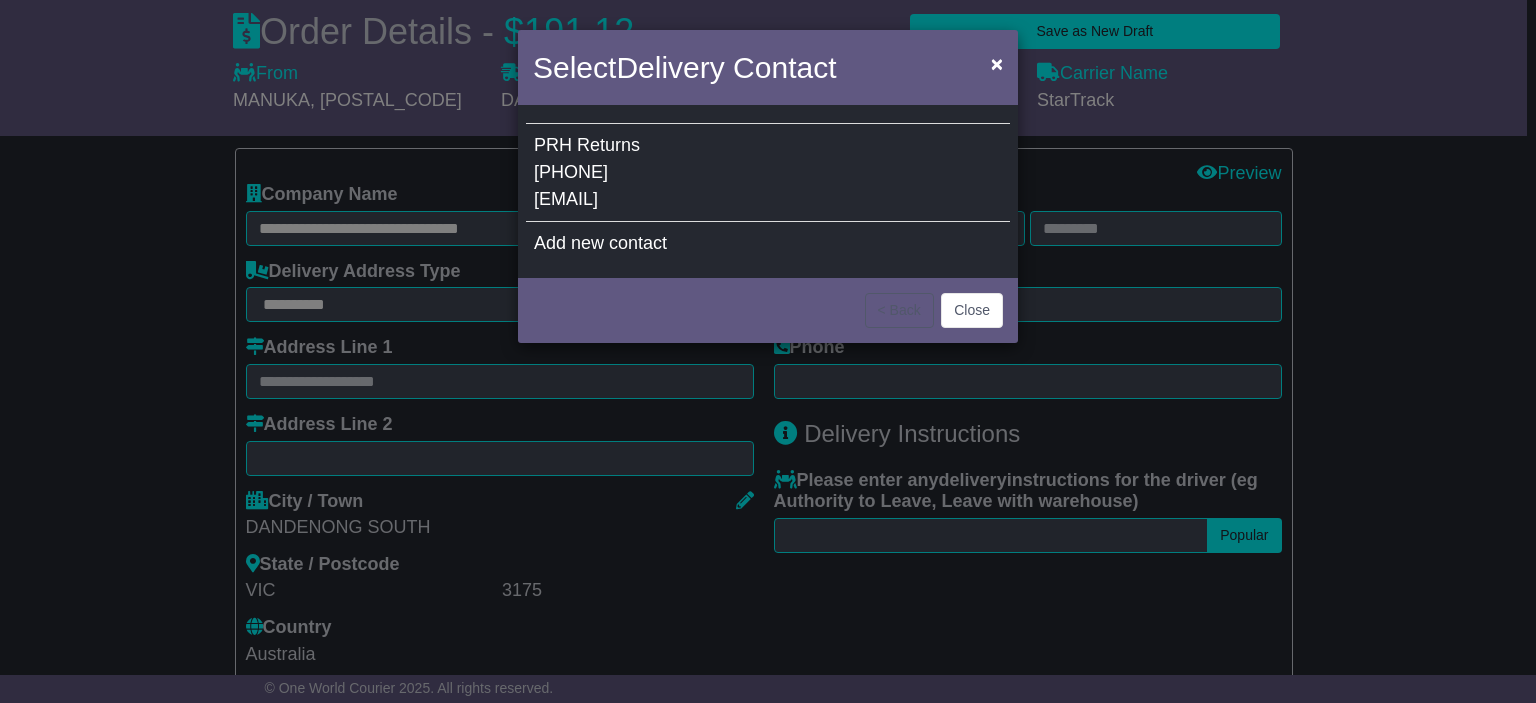 click on "PRH   Returns
1800 338 836
aftersales@unitedbookdistributors.com.au" at bounding box center [768, 173] 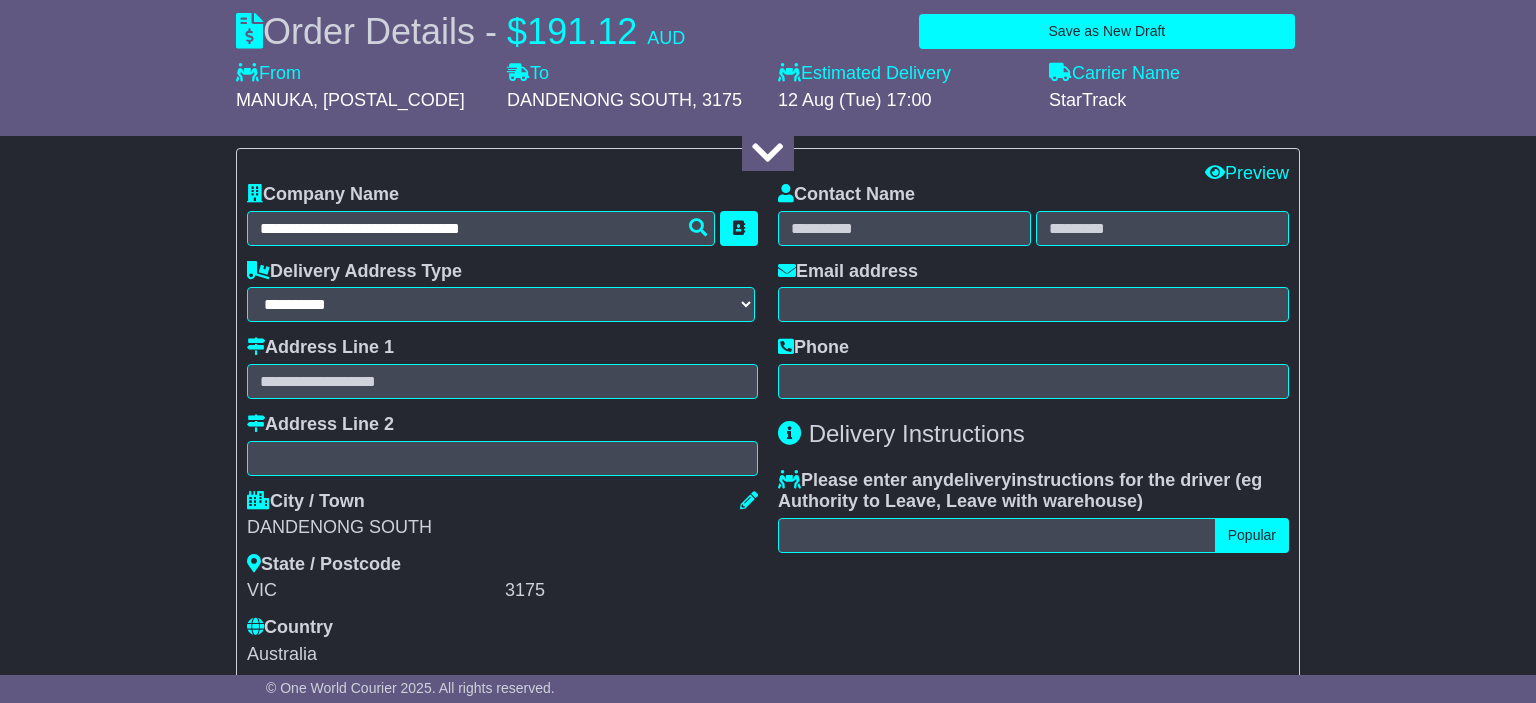 type on "**********" 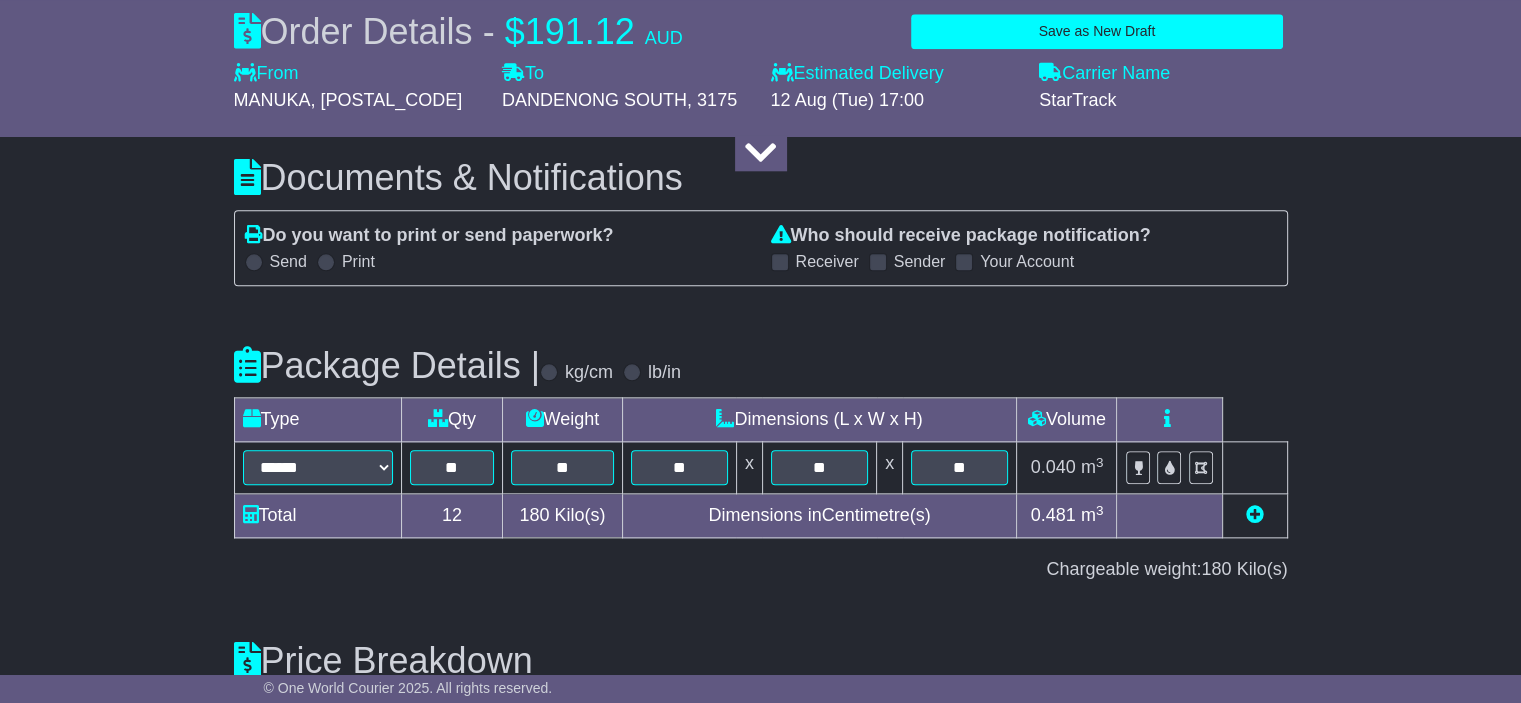 scroll, scrollTop: 2494, scrollLeft: 0, axis: vertical 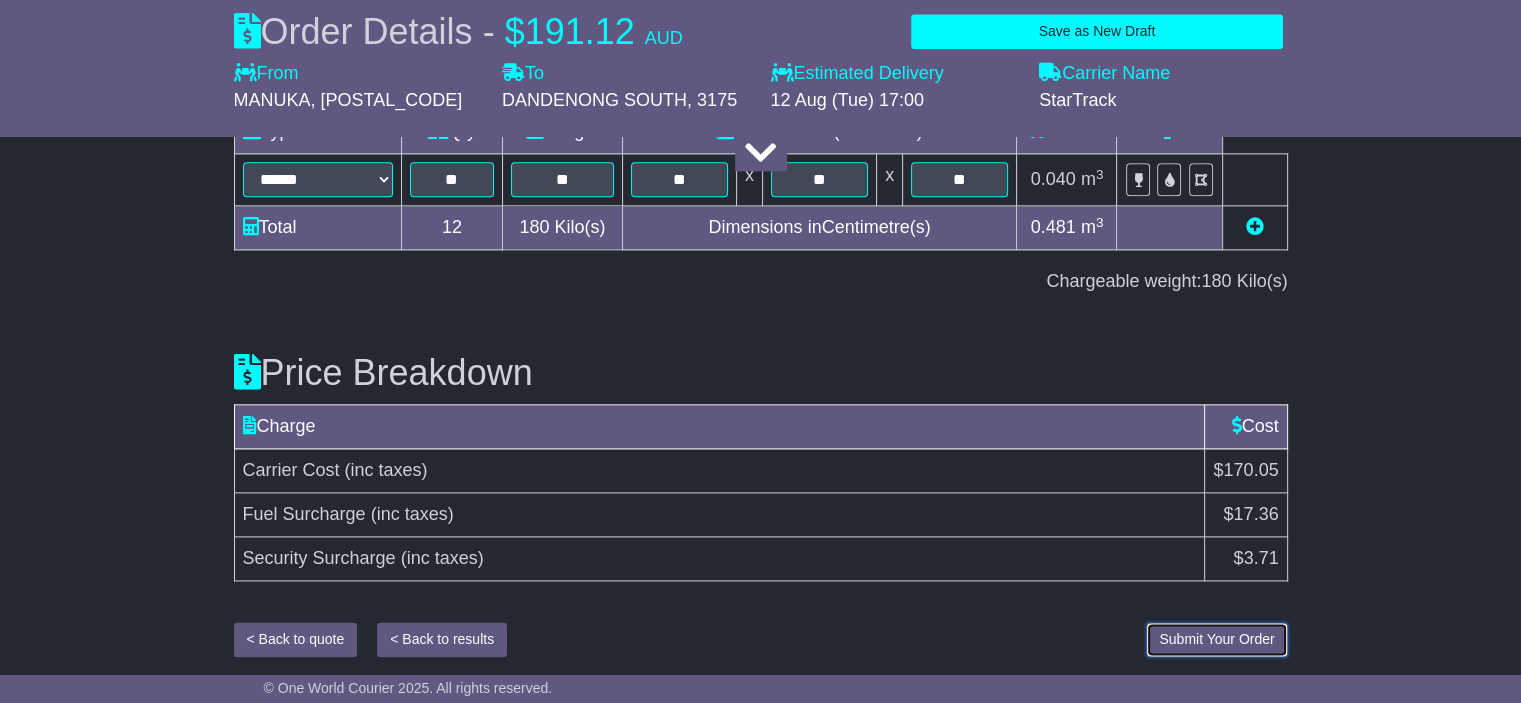 click on "Submit Your Order" at bounding box center (1216, 639) 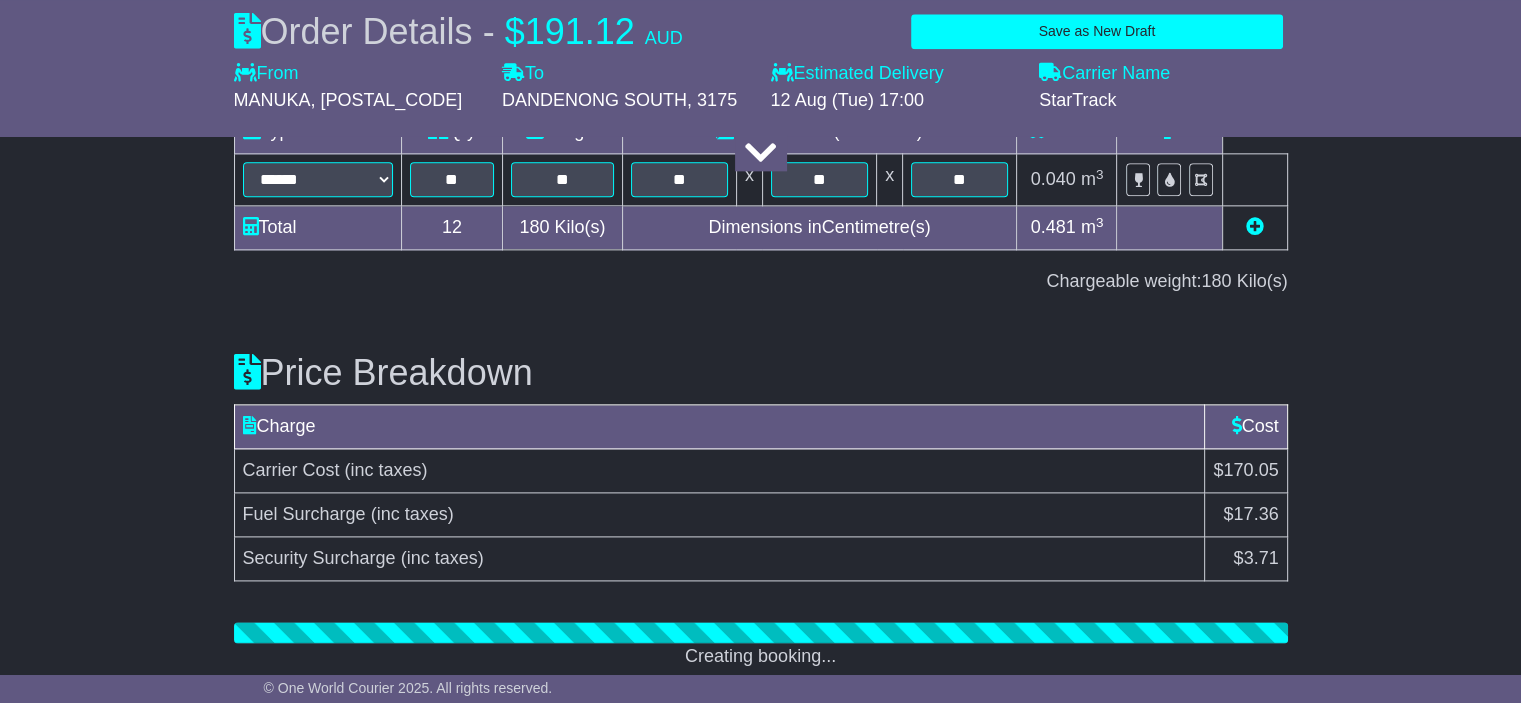 scroll, scrollTop: 2569, scrollLeft: 0, axis: vertical 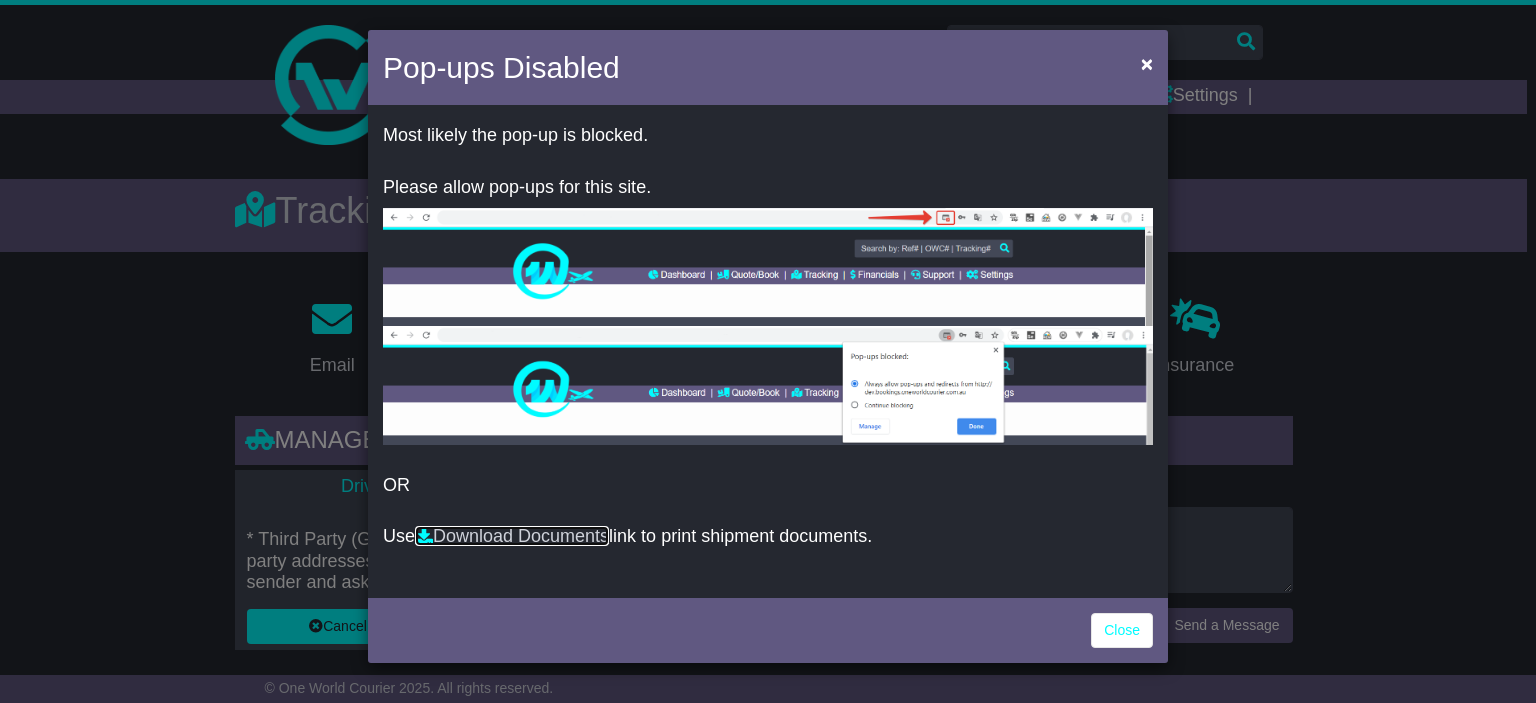 click on "Download Documents" at bounding box center (512, 536) 